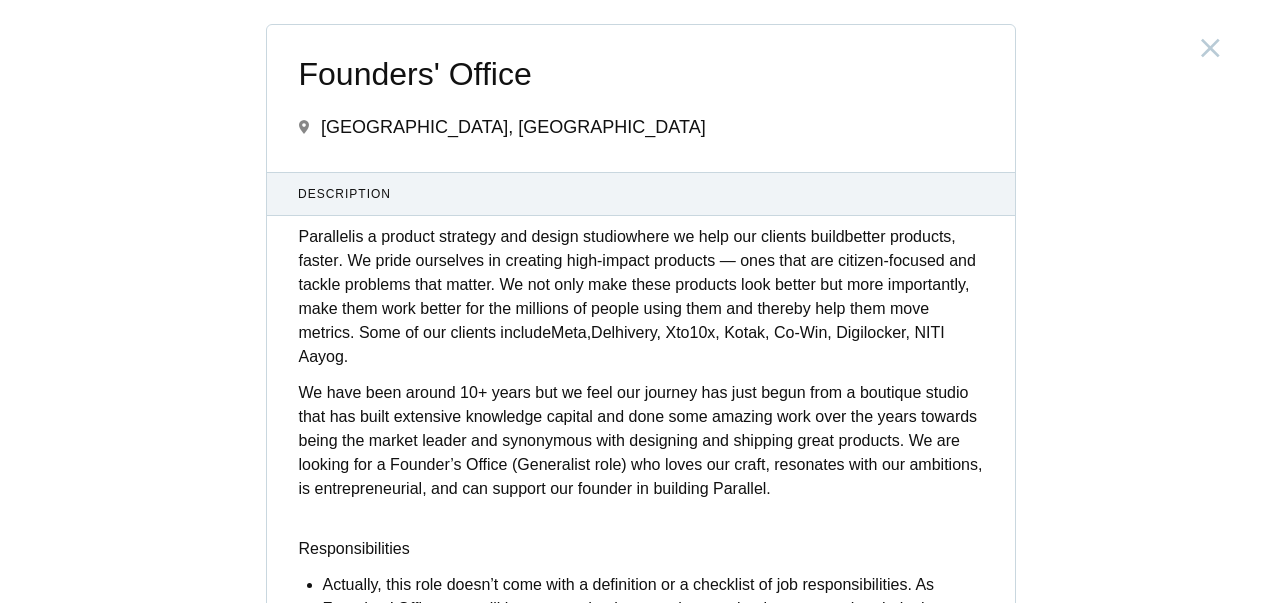 scroll, scrollTop: 0, scrollLeft: 0, axis: both 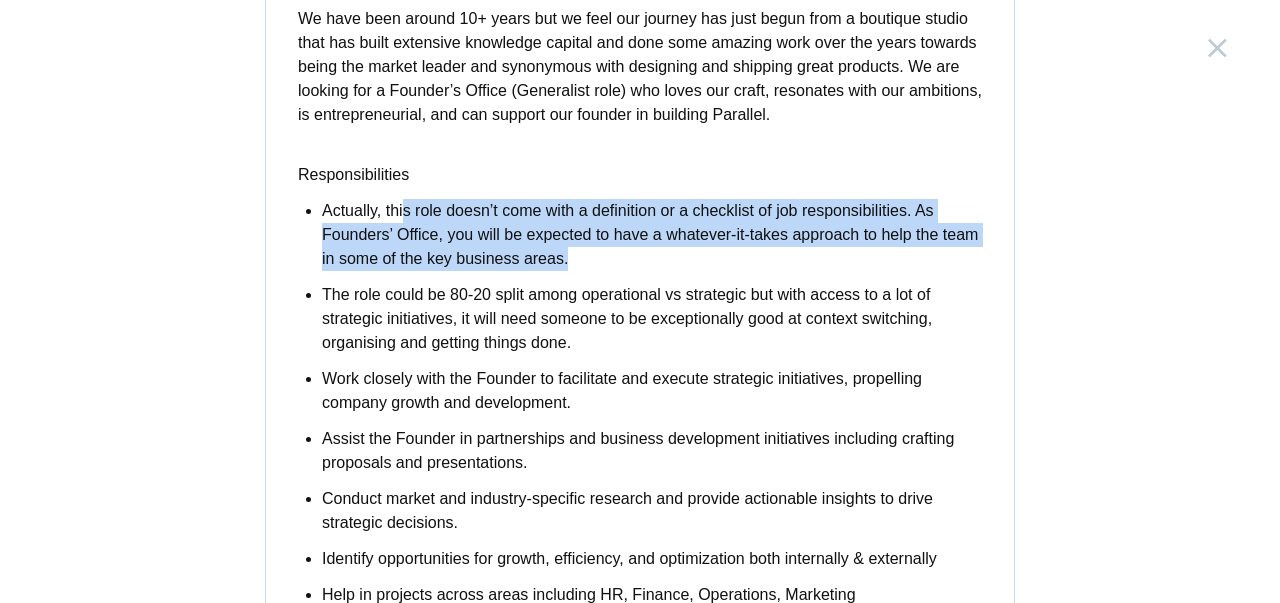 drag, startPoint x: 397, startPoint y: 200, endPoint x: 587, endPoint y: 270, distance: 202.48457 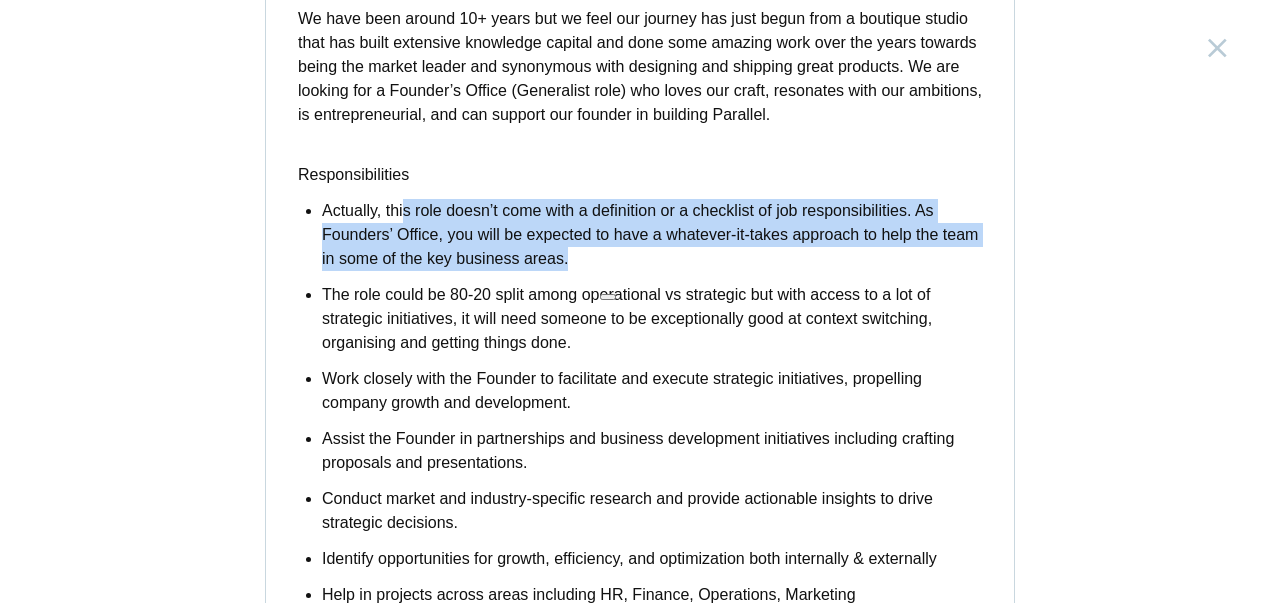 click on "Actually, this role doesn’t come with a definition or a checklist of job responsibilities. As Founders’ Office, you will be expected to have a whatever-it-takes approach to help the team in some of the key business areas. The role could be 80-20 split among operational vs strategic but with access to a lot of strategic initiatives, it will need someone to be exceptionally good at context switching, organising and getting things done. Work closely with the Founder to facilitate and execute strategic initiatives, propelling company growth and development. Assist the Founder in partnerships and business development initiatives including crafting proposals and presentations. Conduct market and industry-specific research and provide actionable insights to drive strategic decisions. Identify opportunities for growth, efficiency, and optimization both internally & externally Help in projects across areas including HR, Finance, Operations, Marketing" at bounding box center (652, 421) 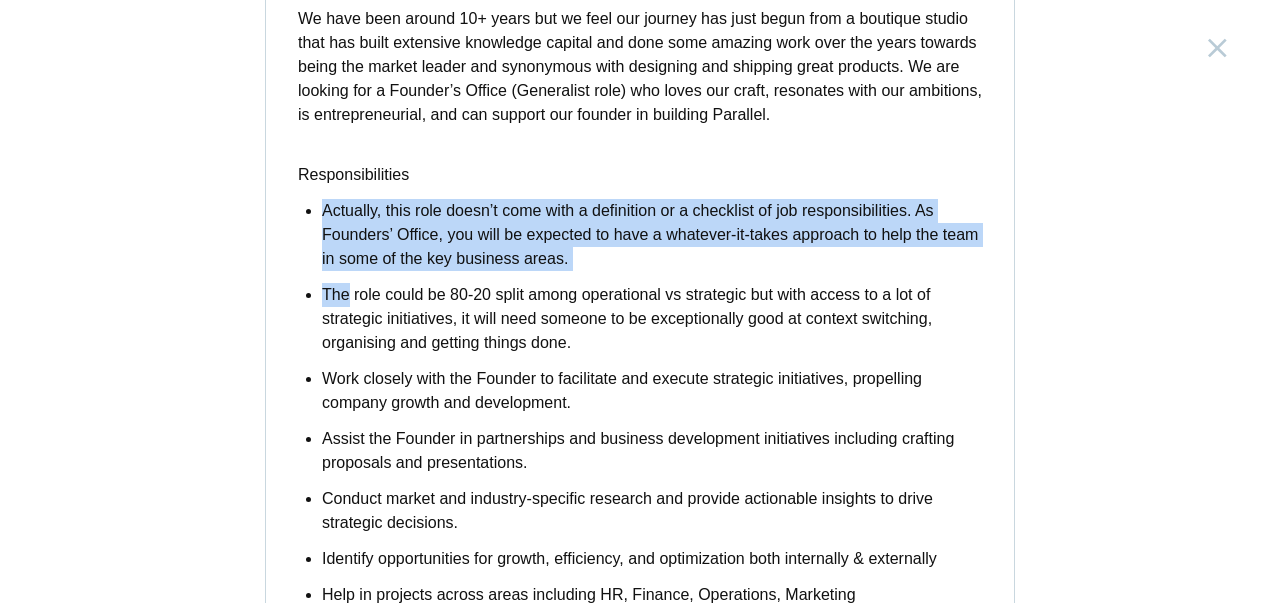 drag, startPoint x: 587, startPoint y: 270, endPoint x: 286, endPoint y: 222, distance: 304.80322 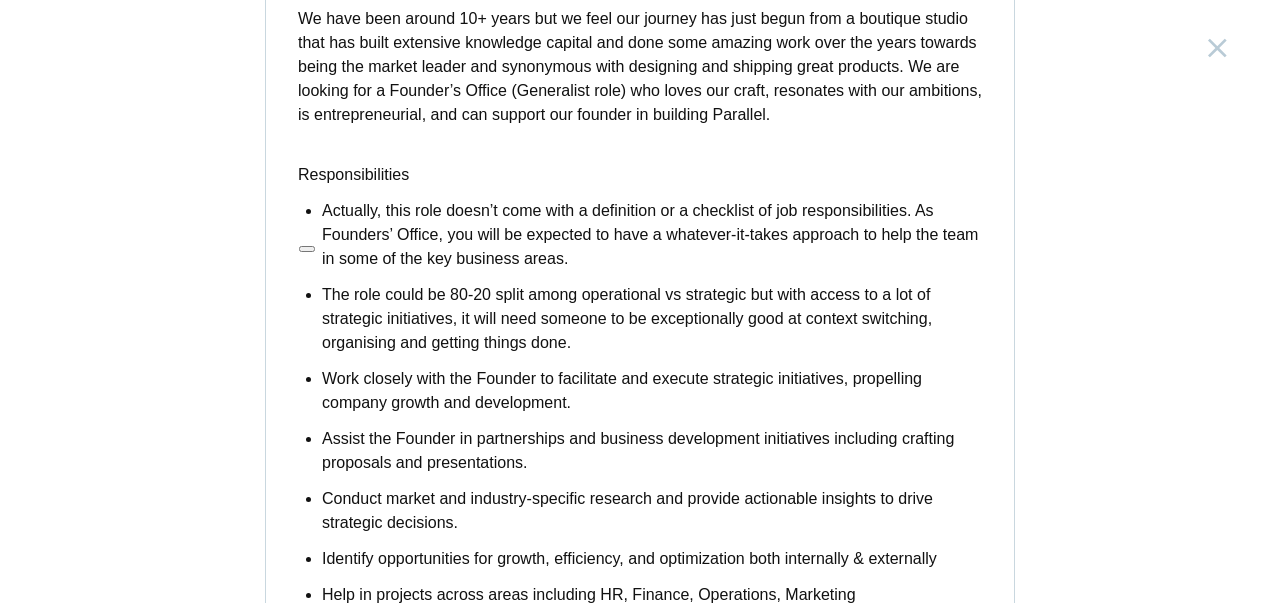 click on "Parallel  is a product strategy and design studio  where we help our clients build  better products, faster . We pride ourselves in creating high-impact products — ones that are citizen-focused and tackle problems that matter. We not only make these products look better but more importantly, make them work better for the millions of people using them and thereby help them move metrics. Some of our clients include  [GEOGRAPHIC_DATA] ,  Delhivery, Xto10x, Kotak, Co-Win, Digilocker, NITI Aayog. We have been around 10+ years but we feel our journey has just begun from a boutique studio that has built extensive knowledge capital and done some amazing work over the years towards being the market leader and synonymous with designing and shipping great products. We are looking for a Founder’s Office (Generalist role) who loves our craft, resonates with our ambitions, is entrepreneurial, and can support our founder in building Parallel. Responsibilities Traits we are looking for:" at bounding box center (640, 433) 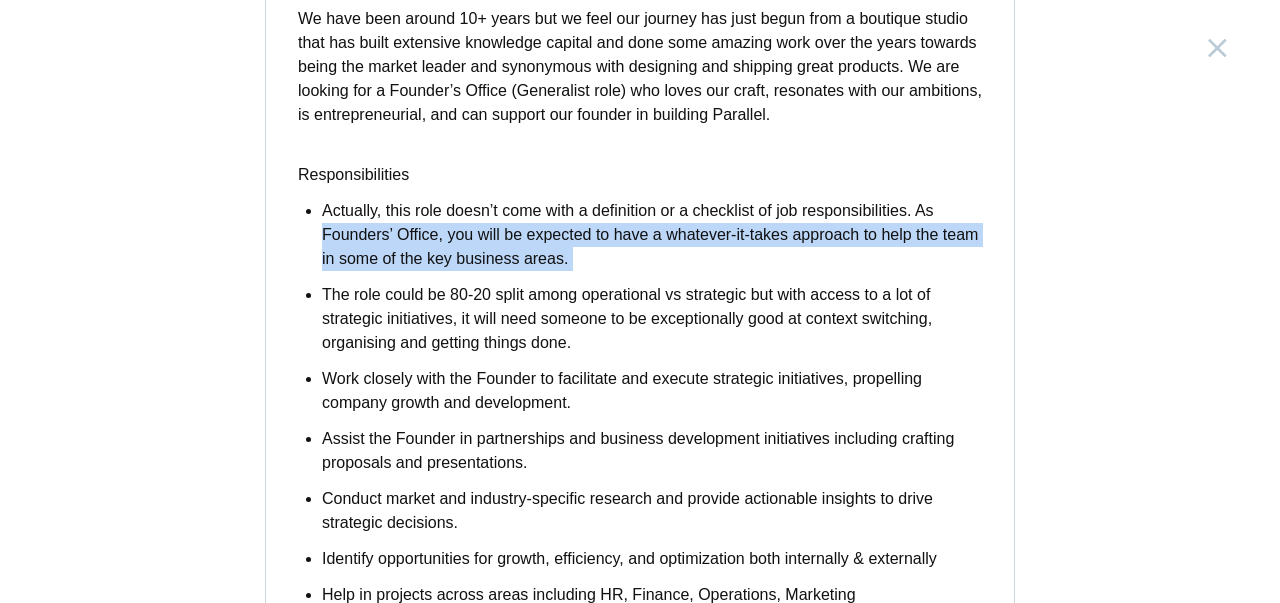 drag, startPoint x: 286, startPoint y: 222, endPoint x: 564, endPoint y: 259, distance: 280.45142 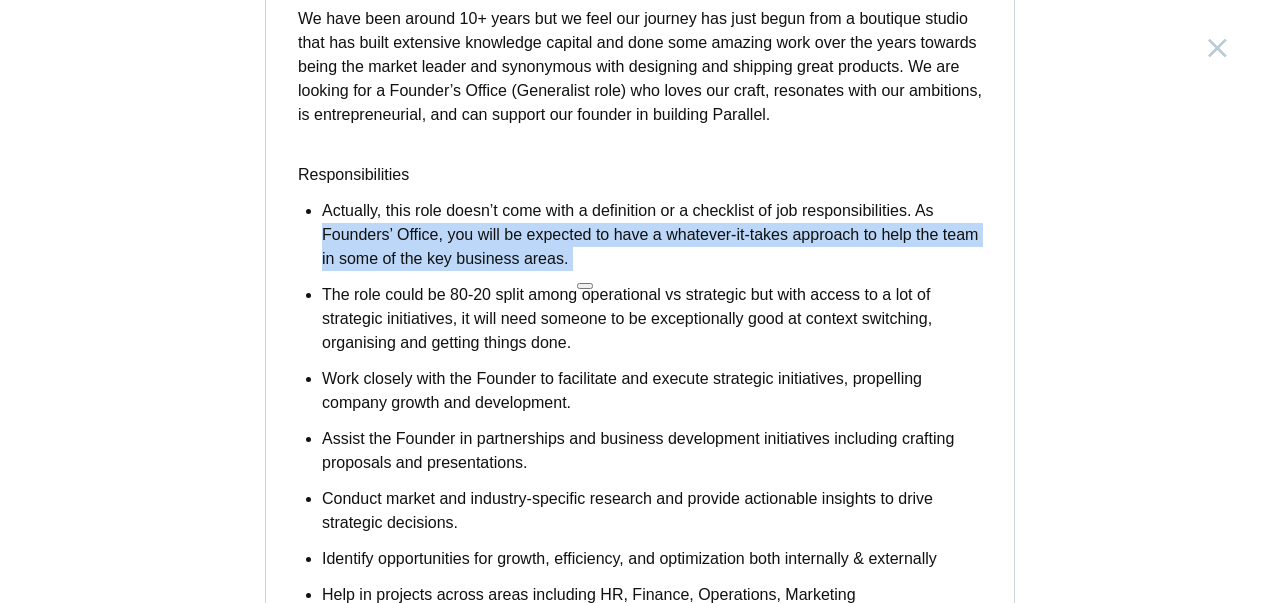 click on "Actually, this role doesn’t come with a definition or a checklist of job responsibilities. As Founders’ Office, you will be expected to have a whatever-it-takes approach to help the team in some of the key business areas." at bounding box center (652, 235) 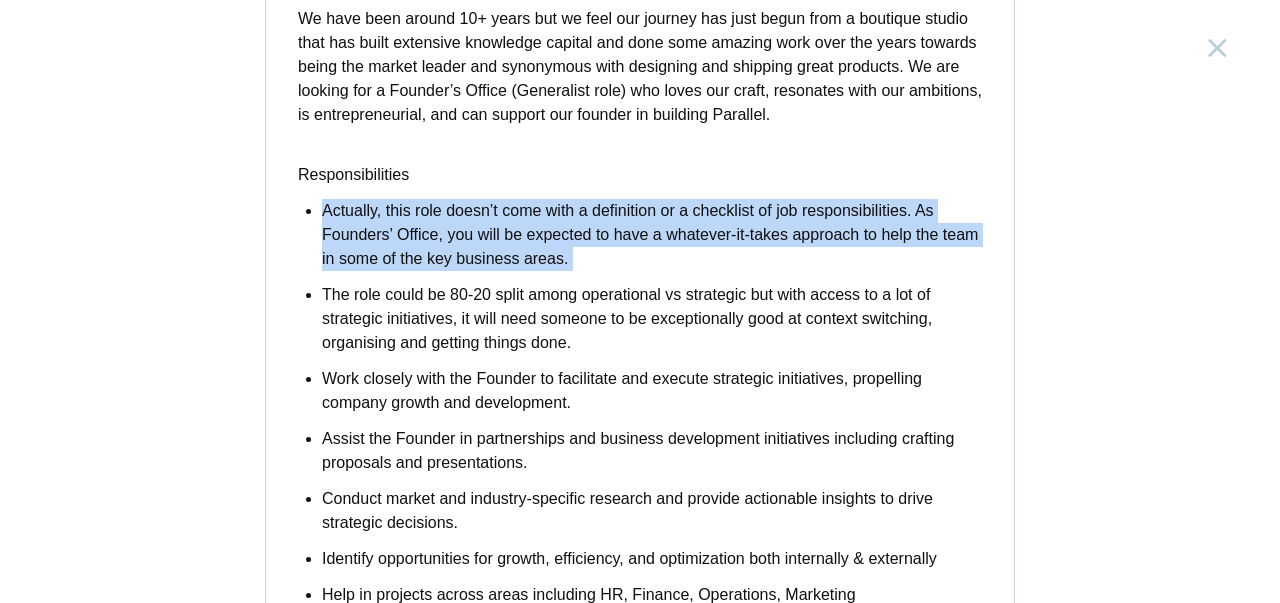 drag, startPoint x: 564, startPoint y: 259, endPoint x: 265, endPoint y: 195, distance: 305.7728 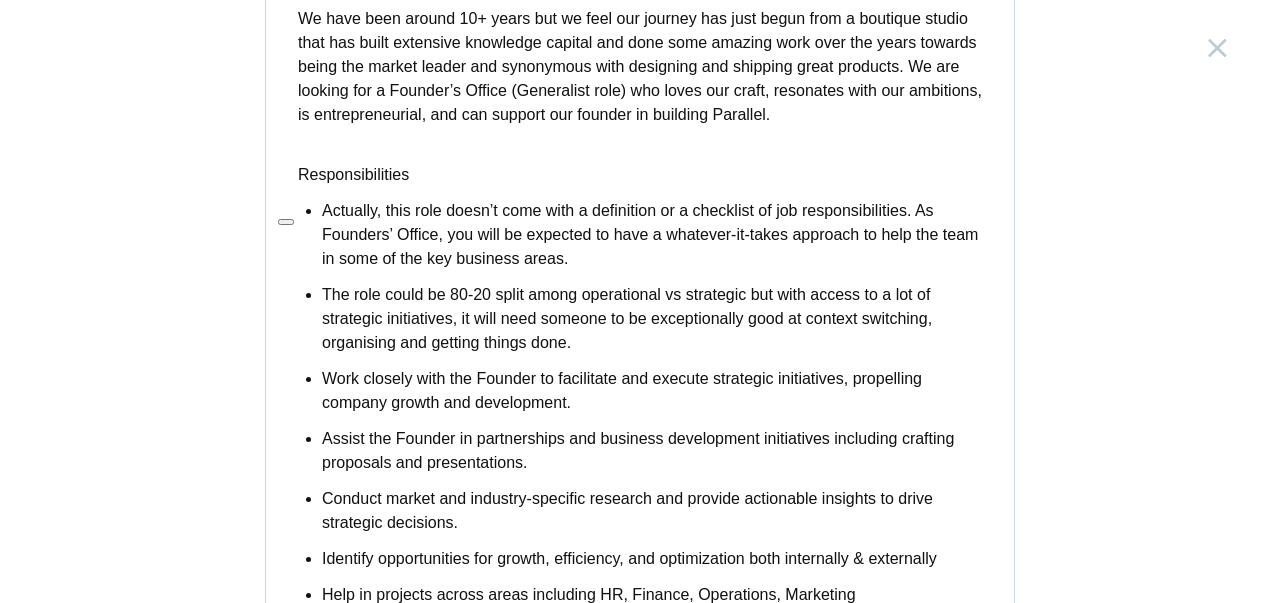 click on "Parallel  is a product strategy and design studio  where we help our clients build  better products, faster . We pride ourselves in creating high-impact products — ones that are citizen-focused and tackle problems that matter. We not only make these products look better but more importantly, make them work better for the millions of people using them and thereby help them move metrics. Some of our clients include  Meta ,  Delhivery, Xto10x, Kotak, Co-Win, Digilocker, NITI Aayog. We have been around 10+ years but we feel our journey has just begun from a boutique studio that has built extensive knowledge capital and done some amazing work over the years towards being the market leader and synonymous with designing and shipping great products. We are looking for a Founder’s Office (Generalist role) who loves our craft, resonates with our ambitions, is entrepreneurial, and can support our founder in building Parallel. Responsibilities Traits we are looking for:" at bounding box center [640, 433] 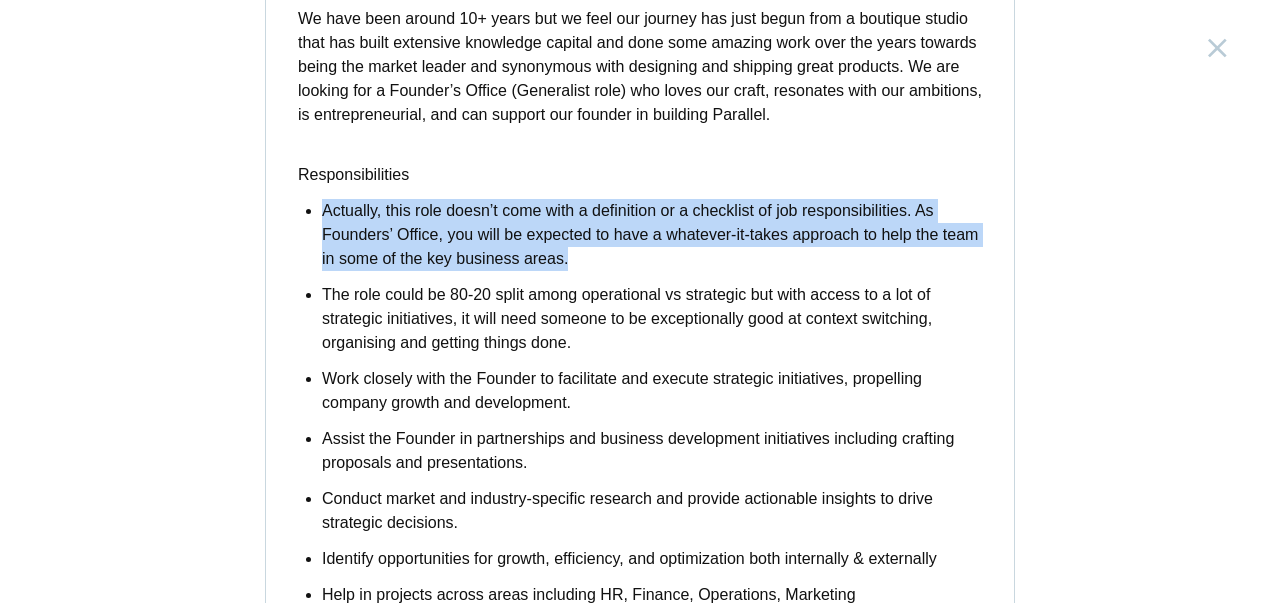 drag, startPoint x: 265, startPoint y: 195, endPoint x: 554, endPoint y: 252, distance: 294.56747 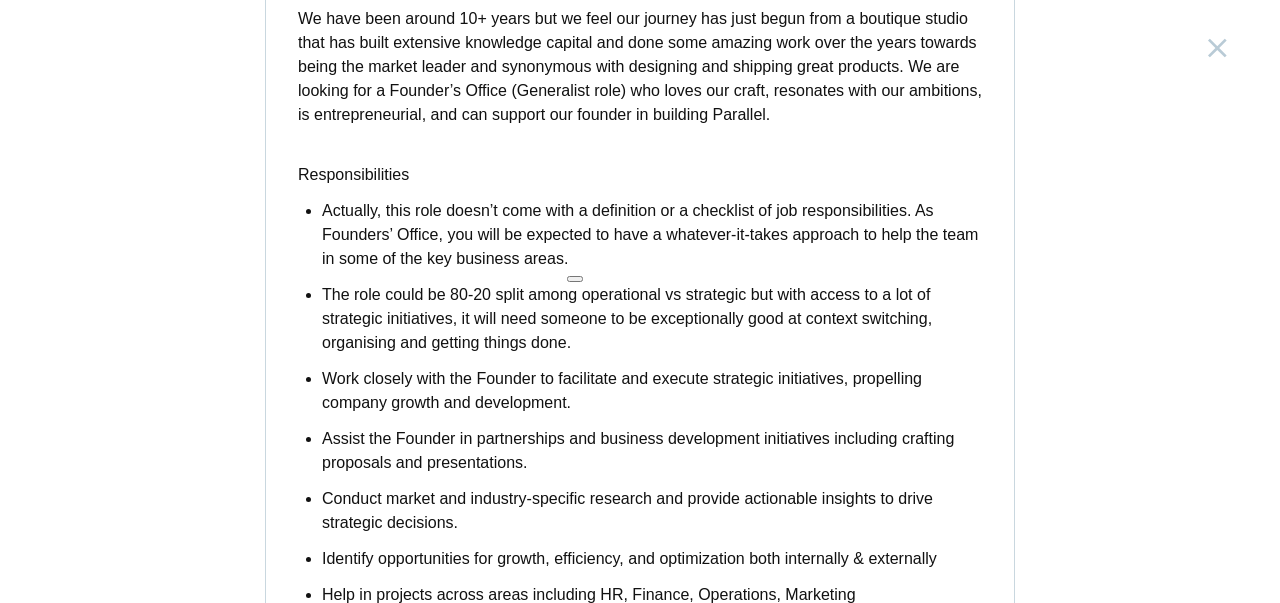 click on "The role could be 80-20 split among operational vs strategic but with access to a lot of strategic initiatives, it will need someone to be exceptionally good at context switching, organising and getting things done." at bounding box center [652, 319] 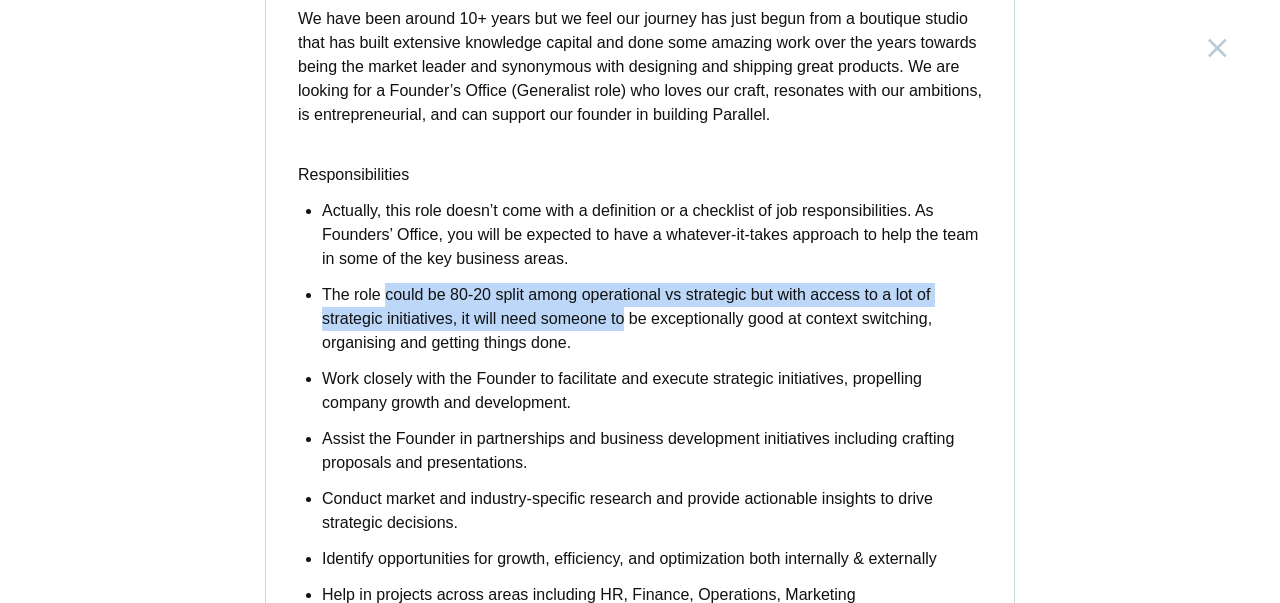drag, startPoint x: 405, startPoint y: 295, endPoint x: 611, endPoint y: 329, distance: 208.78697 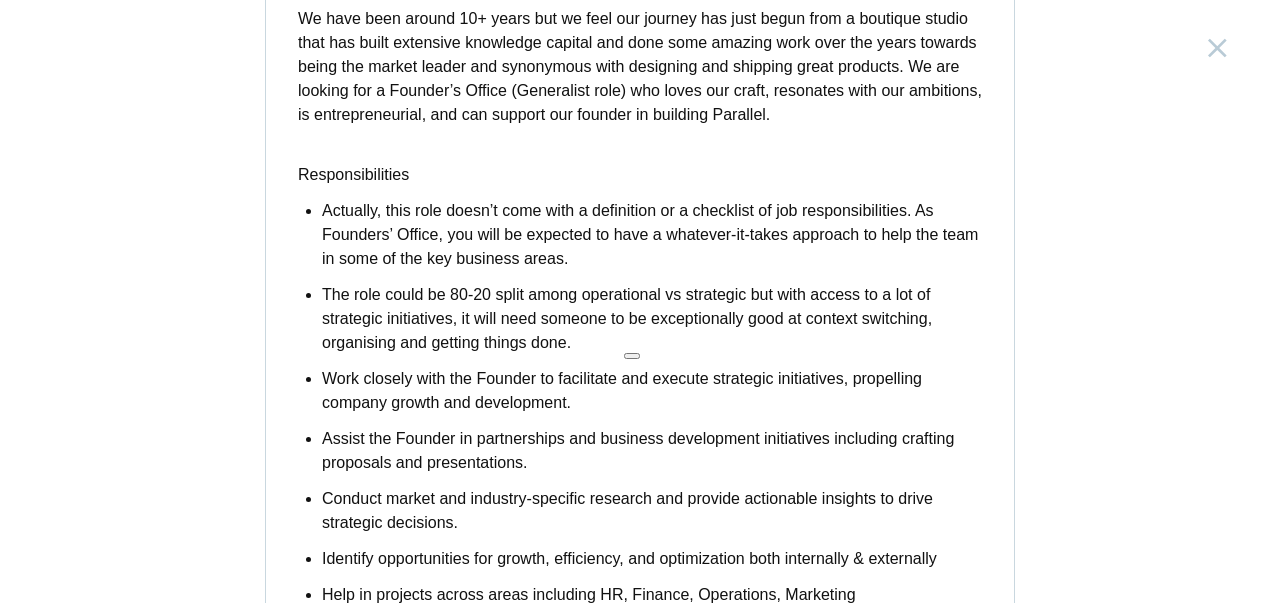 click on "The role could be 80-20 split among operational vs strategic but with access to a lot of strategic initiatives, it will need someone to be exceptionally good at context switching, organising and getting things done." at bounding box center [652, 319] 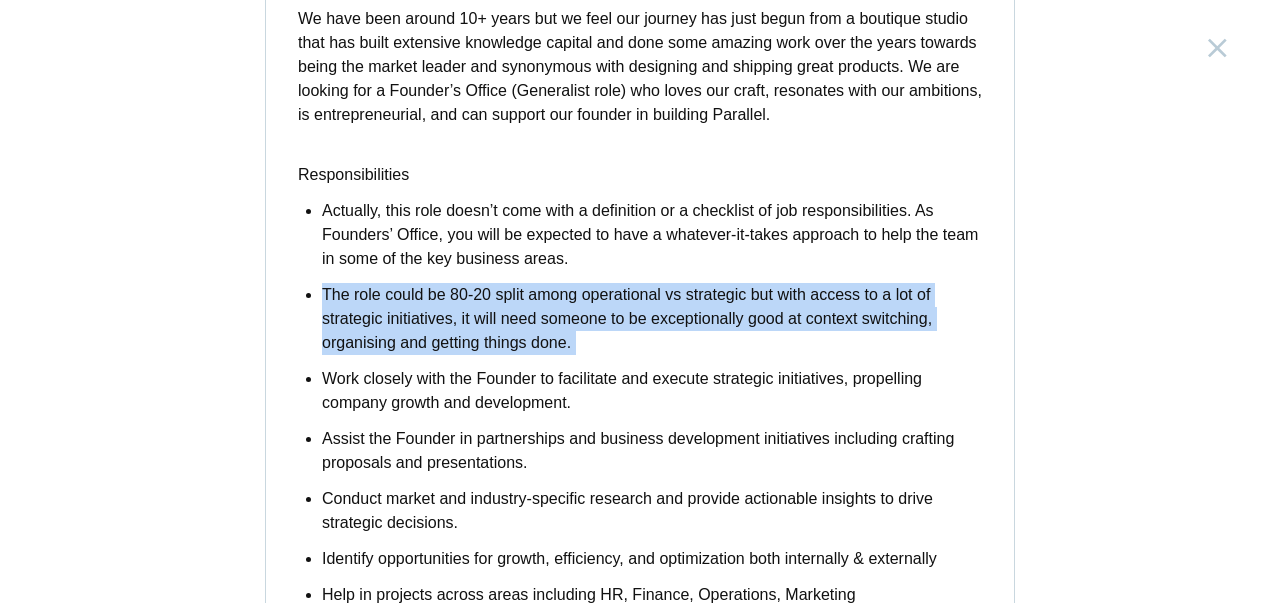 drag, startPoint x: 585, startPoint y: 345, endPoint x: 334, endPoint y: 295, distance: 255.93163 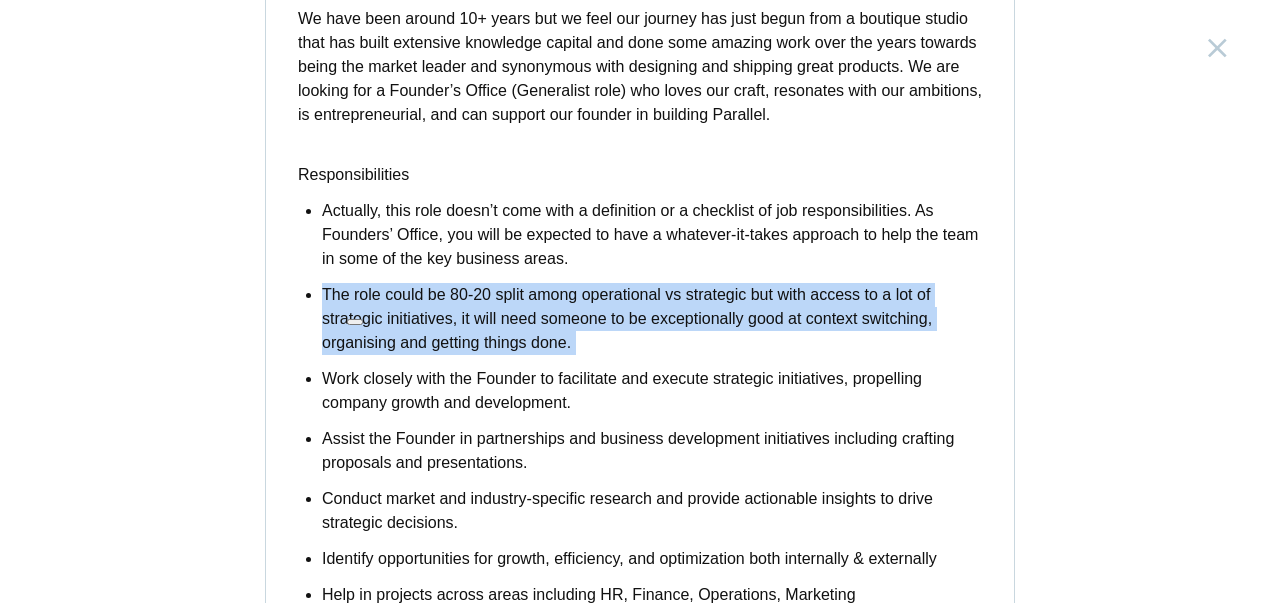 click on "The role could be 80-20 split among operational vs strategic but with access to a lot of strategic initiatives, it will need someone to be exceptionally good at context switching, organising and getting things done." at bounding box center [652, 319] 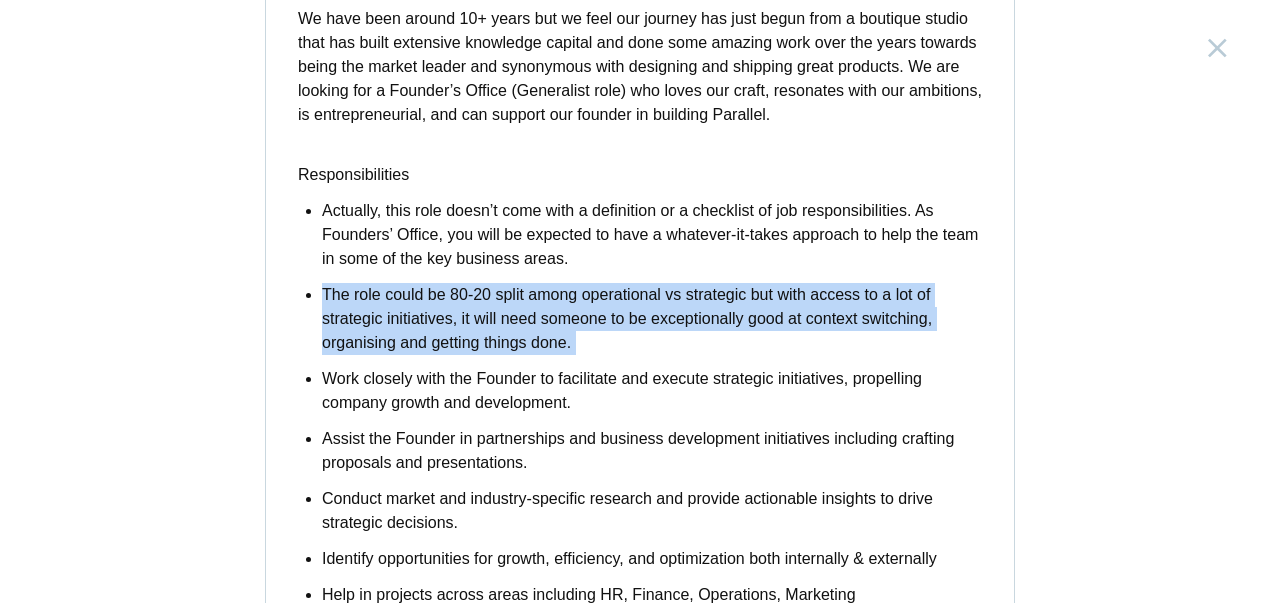drag, startPoint x: 334, startPoint y: 295, endPoint x: 590, endPoint y: 353, distance: 262.4881 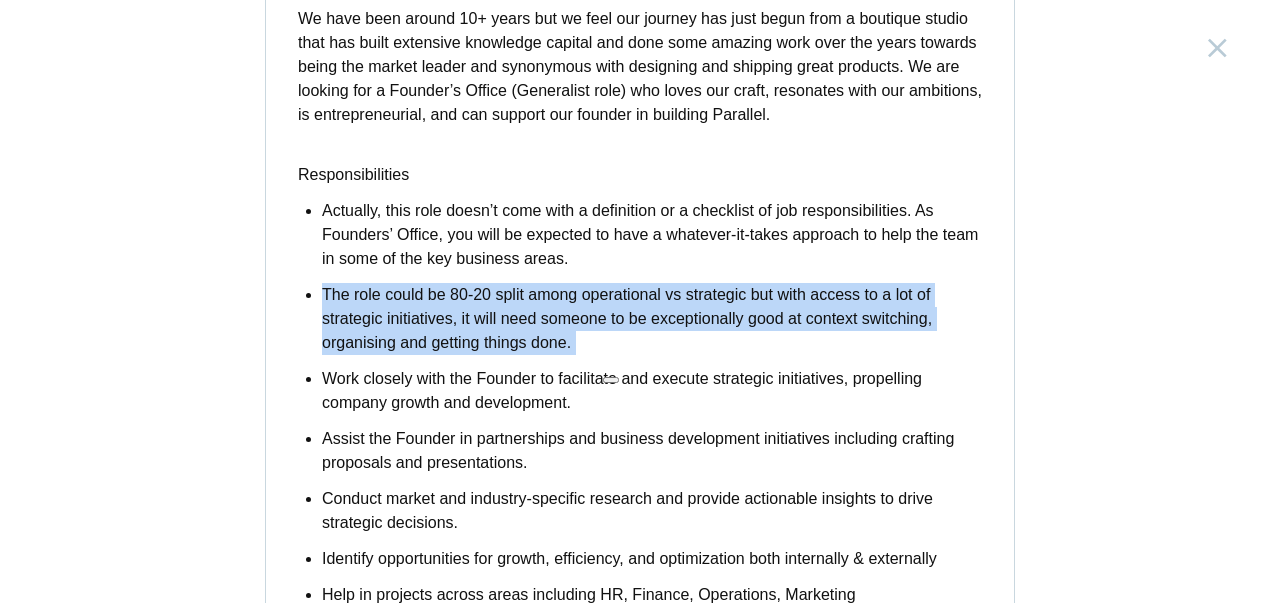 click on "The role could be 80-20 split among operational vs strategic but with access to a lot of strategic initiatives, it will need someone to be exceptionally good at context switching, organising and getting things done." at bounding box center [652, 319] 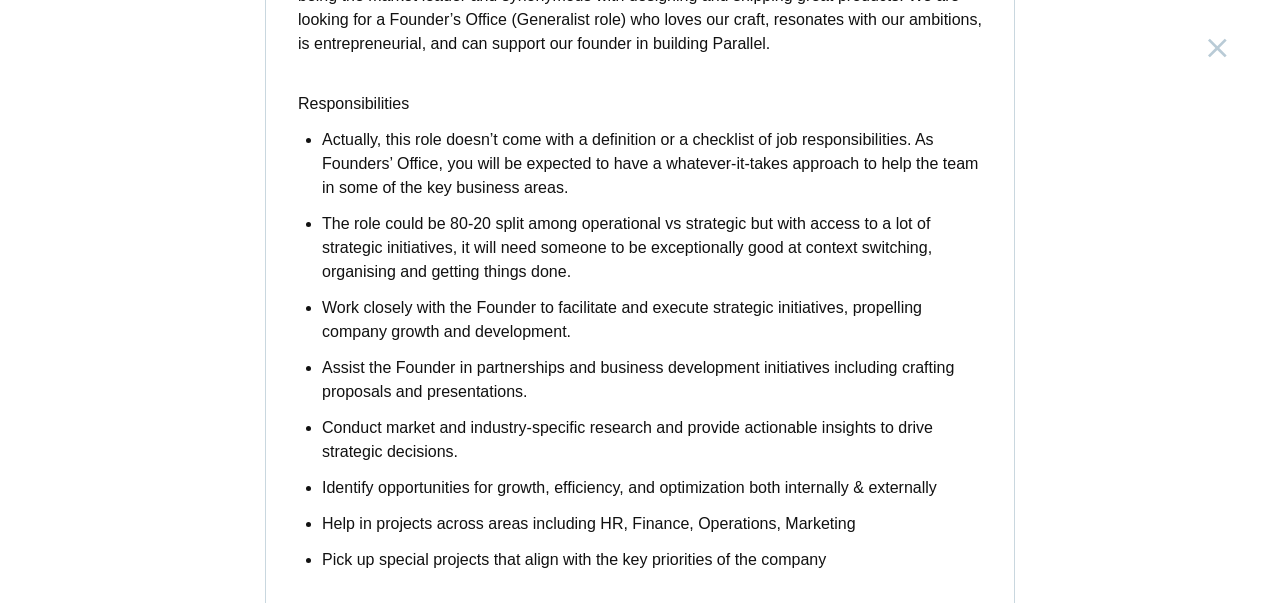 scroll, scrollTop: 446, scrollLeft: 0, axis: vertical 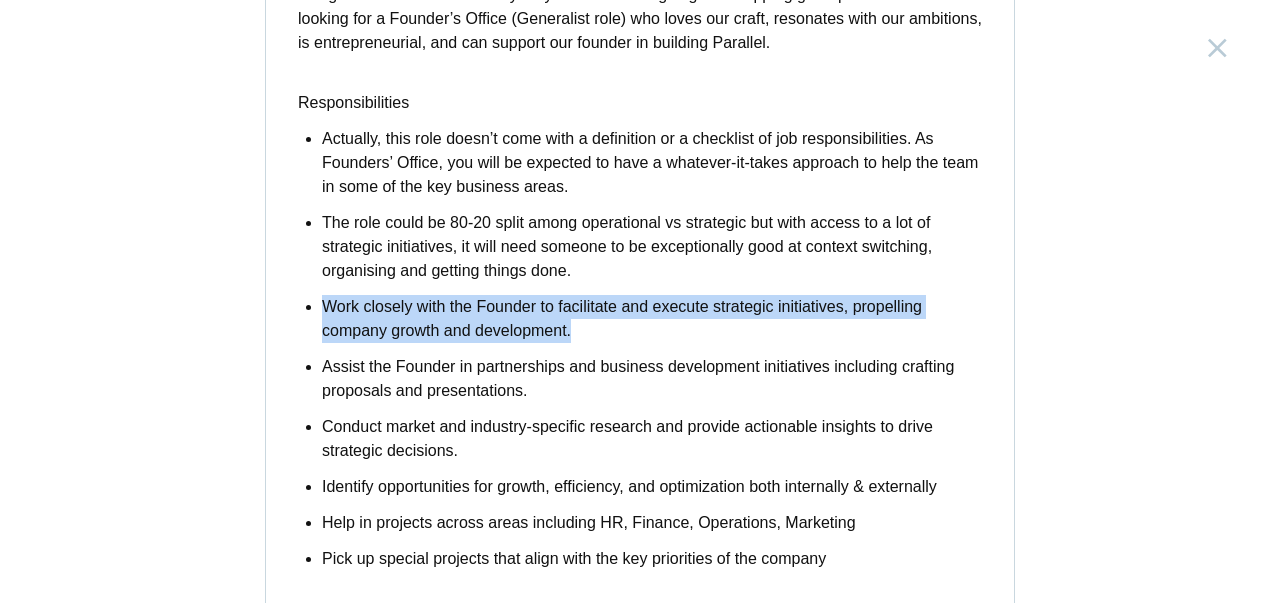 drag, startPoint x: 314, startPoint y: 301, endPoint x: 594, endPoint y: 328, distance: 281.29877 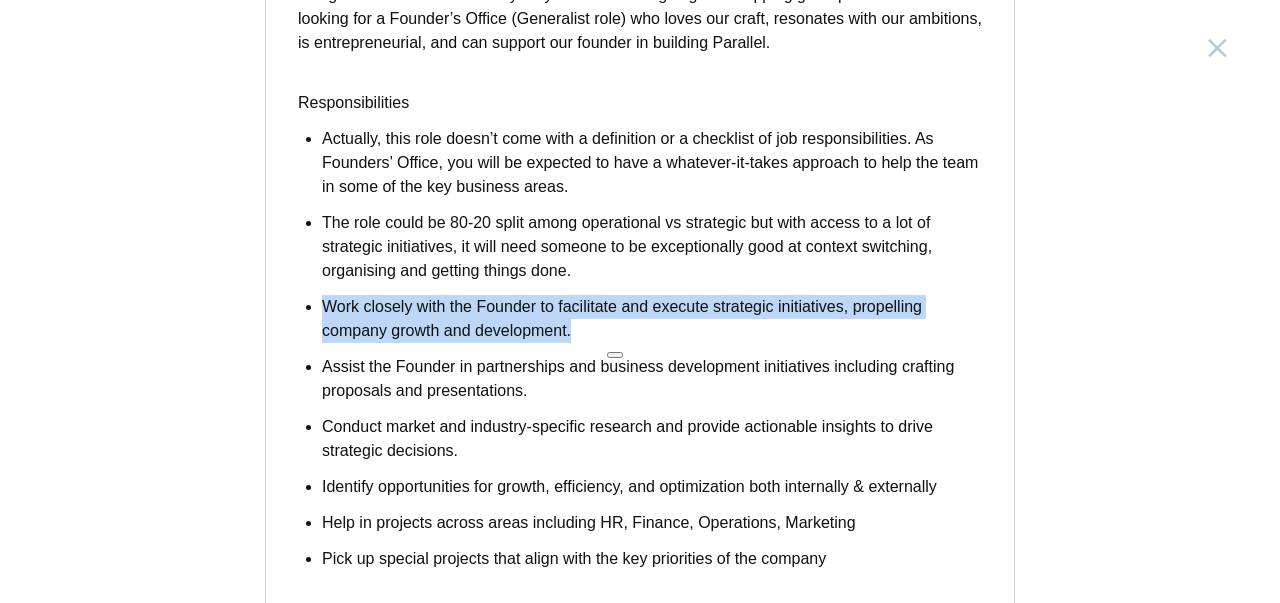 click on "Work closely with the Founder to facilitate and execute strategic initiatives, propelling company growth and development." at bounding box center (652, 319) 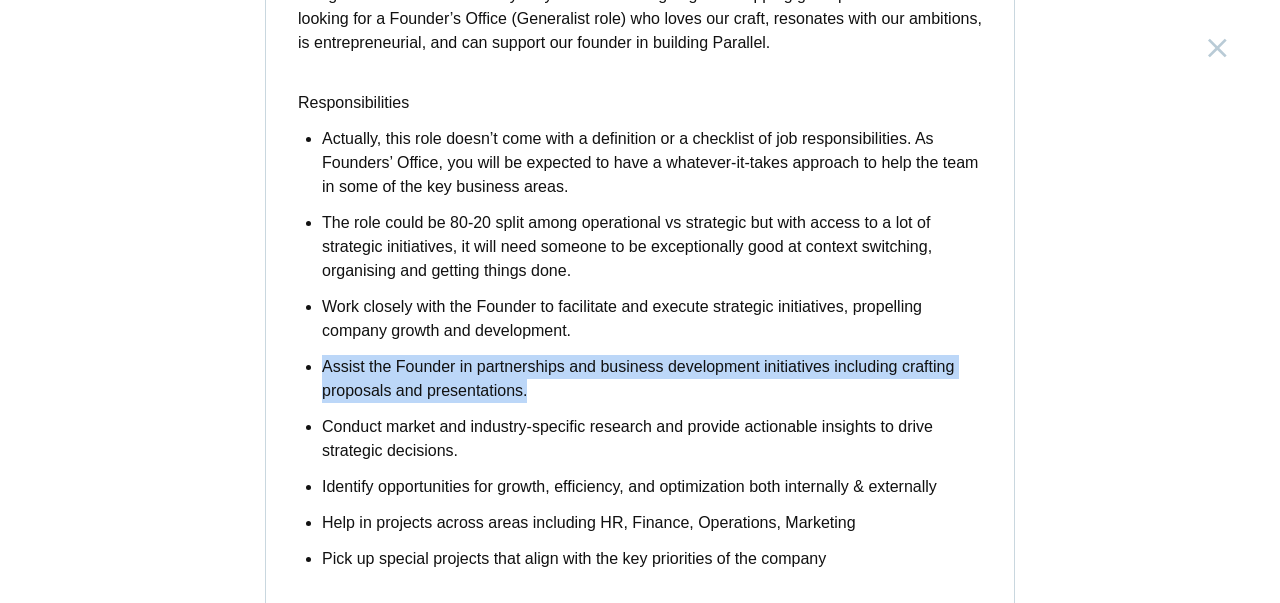 drag, startPoint x: 305, startPoint y: 363, endPoint x: 528, endPoint y: 394, distance: 225.1444 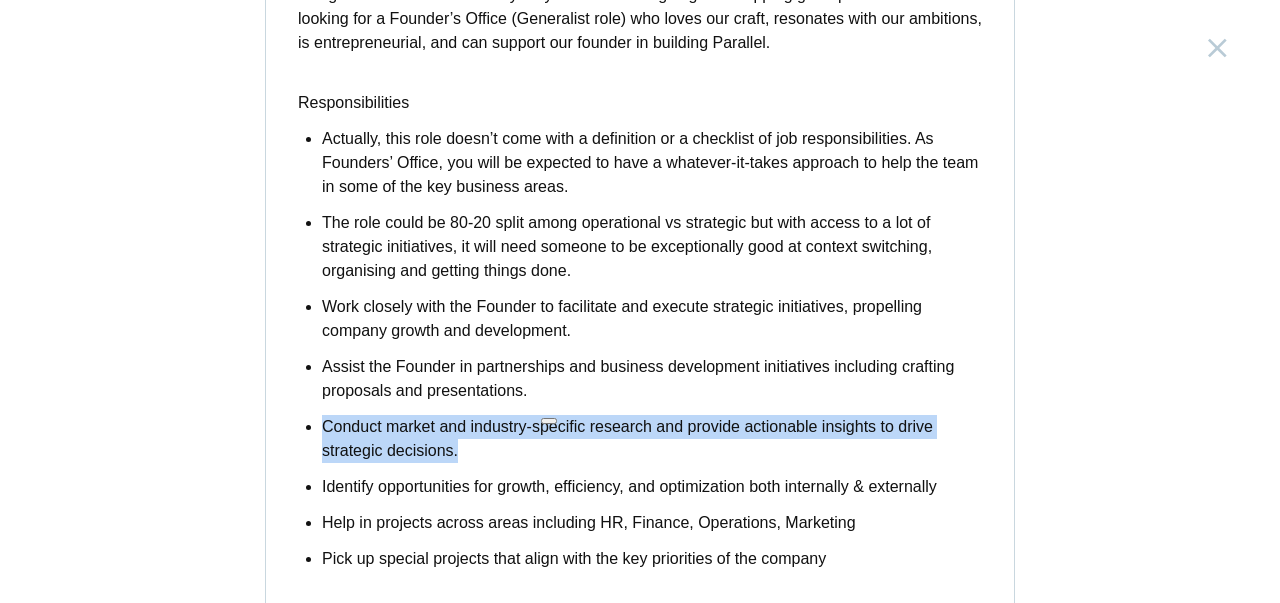 drag, startPoint x: 312, startPoint y: 426, endPoint x: 461, endPoint y: 451, distance: 151.08276 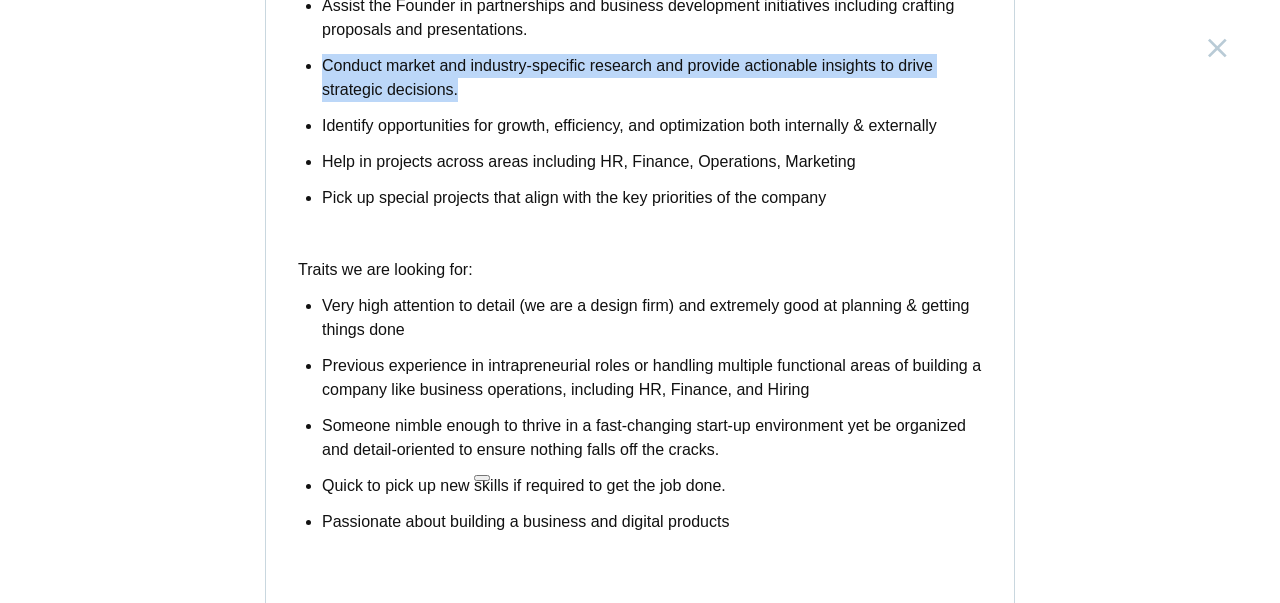 scroll, scrollTop: 838, scrollLeft: 0, axis: vertical 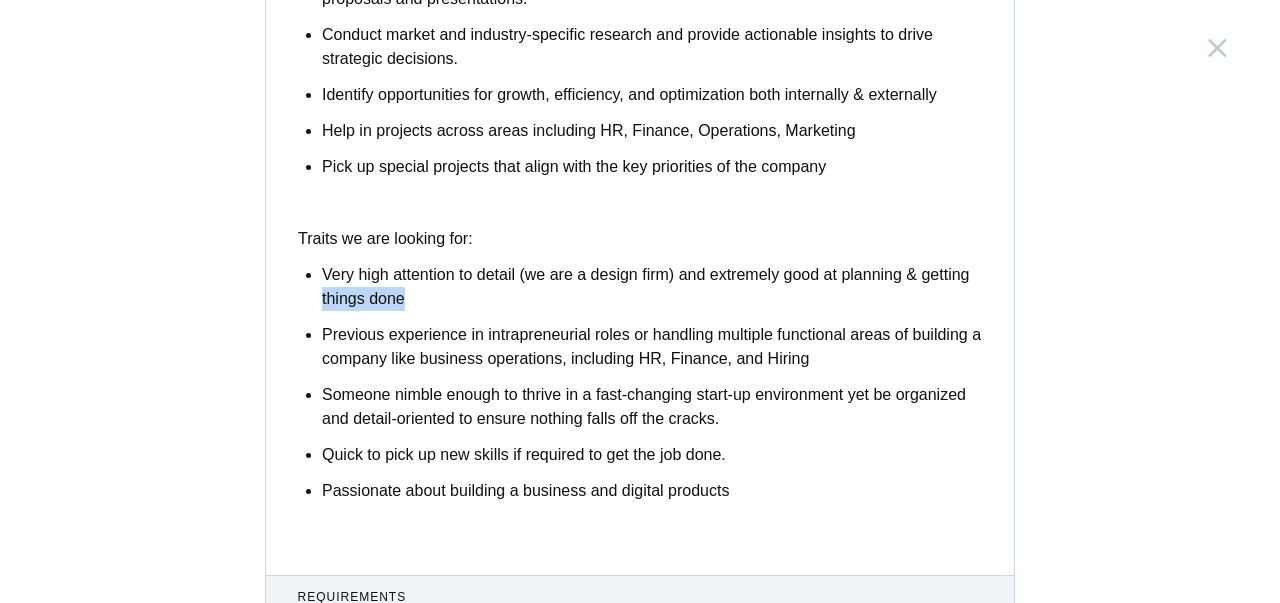 drag, startPoint x: 312, startPoint y: 291, endPoint x: 416, endPoint y: 299, distance: 104.307236 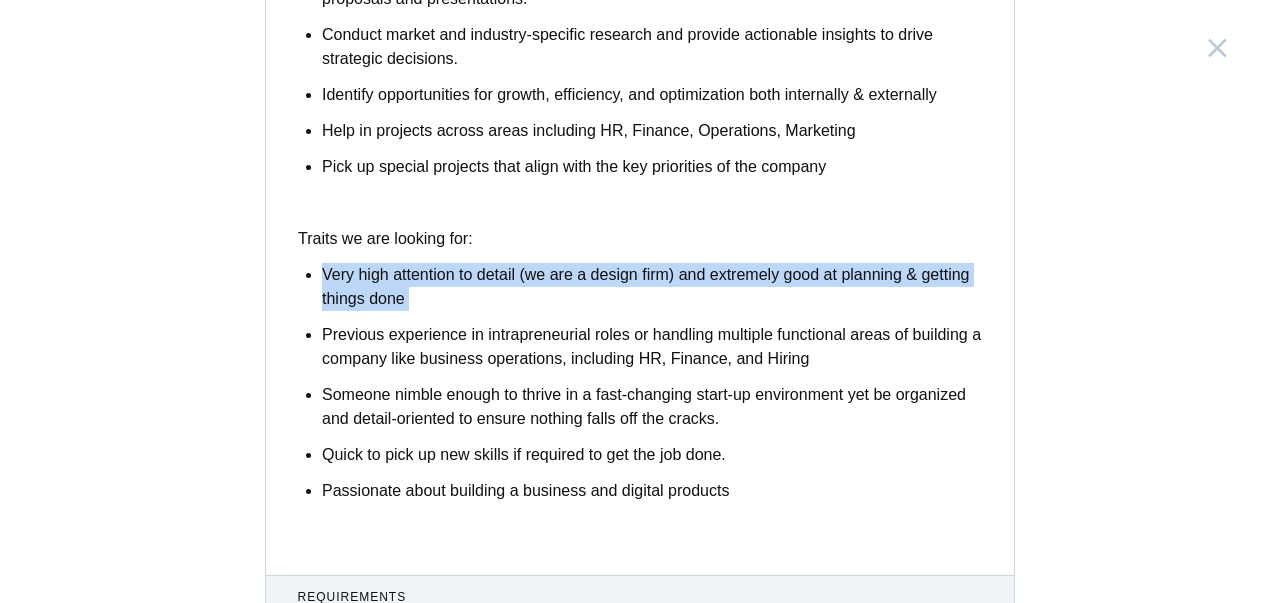 drag, startPoint x: 416, startPoint y: 299, endPoint x: 311, endPoint y: 257, distance: 113.08846 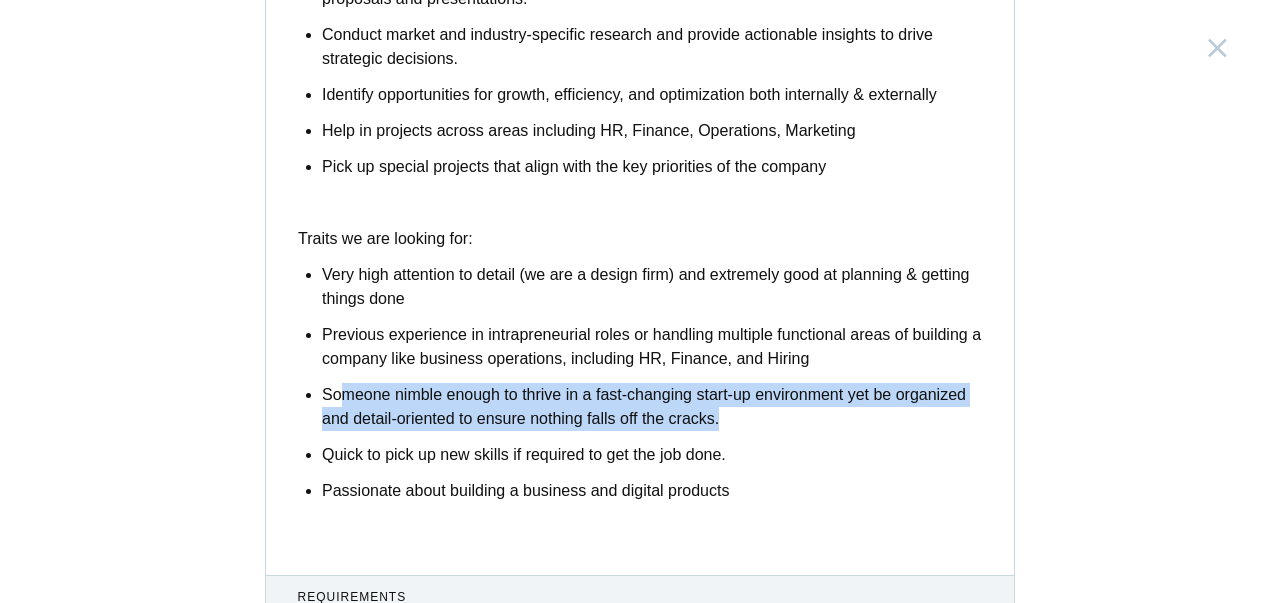drag, startPoint x: 331, startPoint y: 391, endPoint x: 747, endPoint y: 417, distance: 416.8117 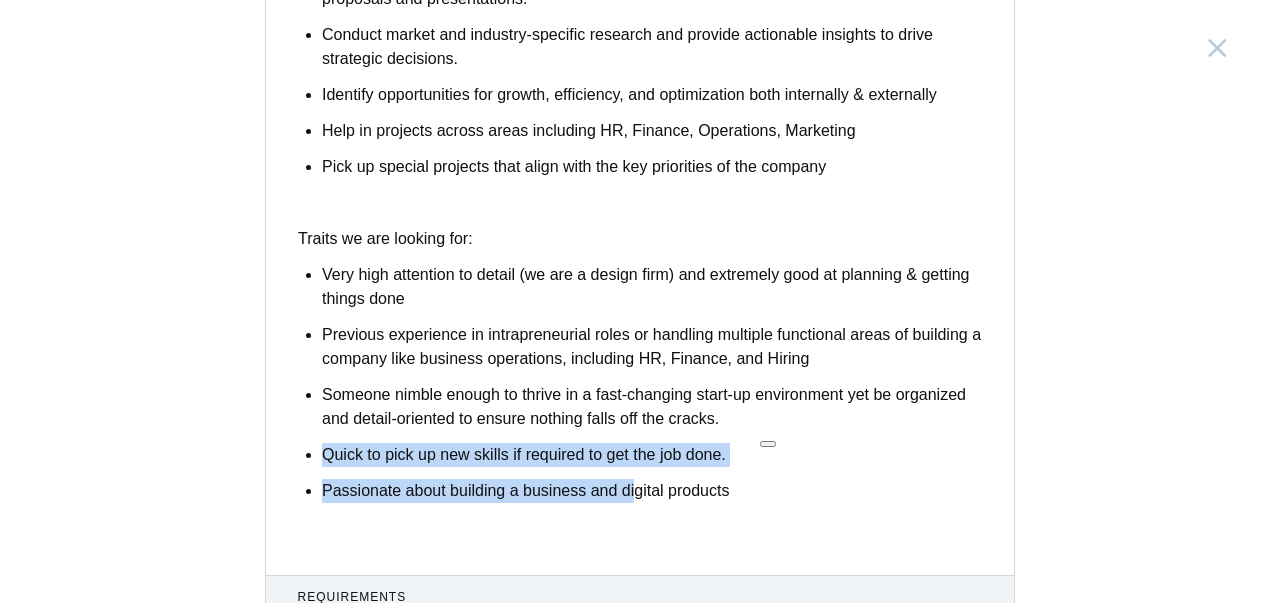 drag, startPoint x: 313, startPoint y: 459, endPoint x: 661, endPoint y: 506, distance: 351.15952 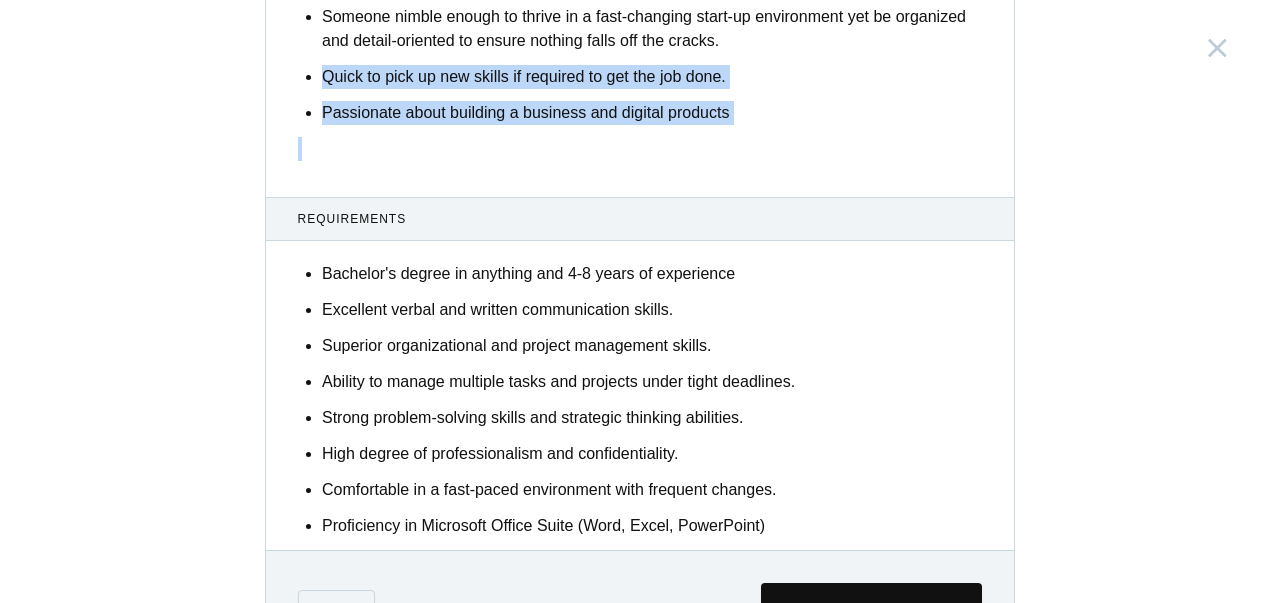 scroll, scrollTop: 1306, scrollLeft: 0, axis: vertical 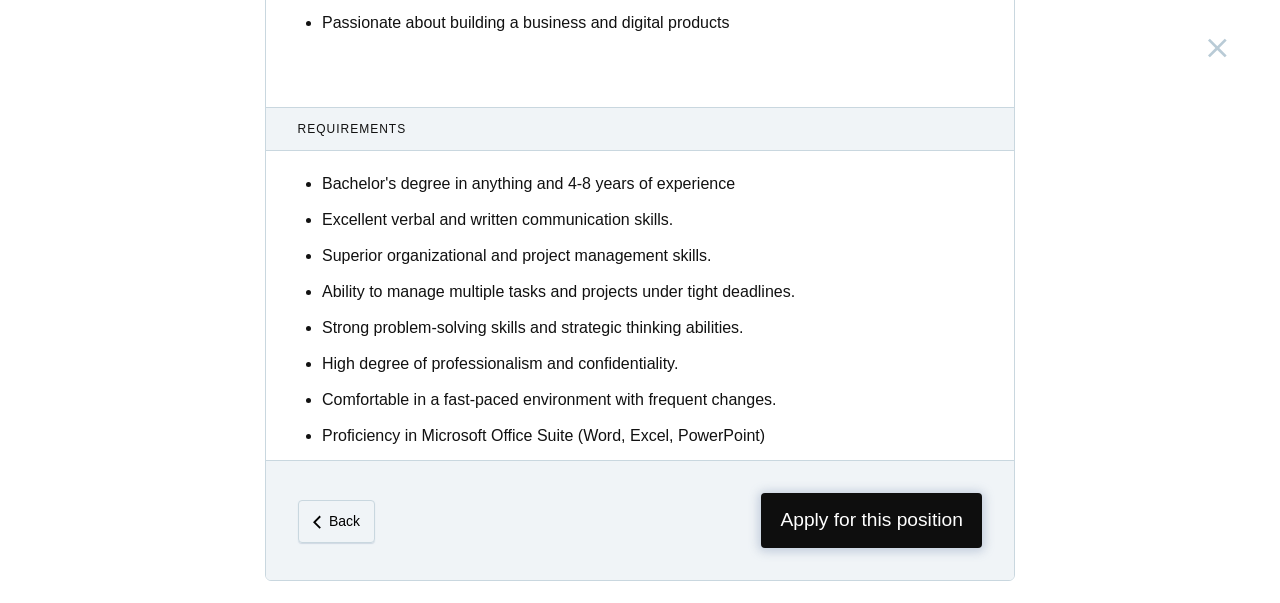 click on "Apply for this position" at bounding box center [871, 520] 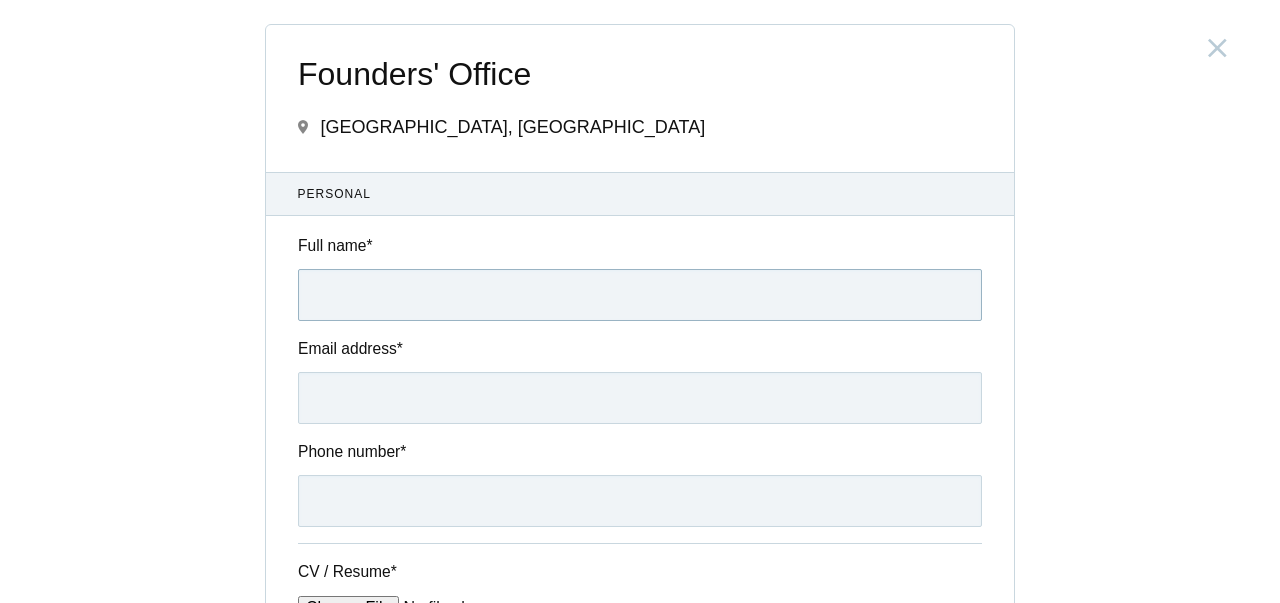 click on "Full name  *" at bounding box center [640, 295] 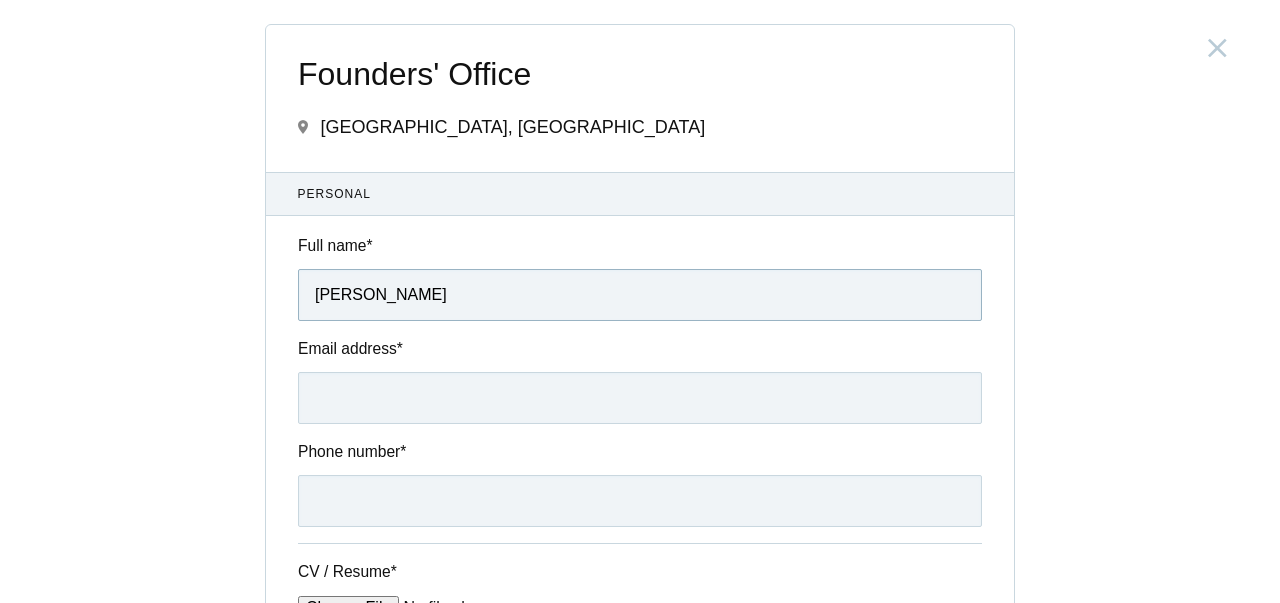 type on "aashrithabenway@gmail.com" 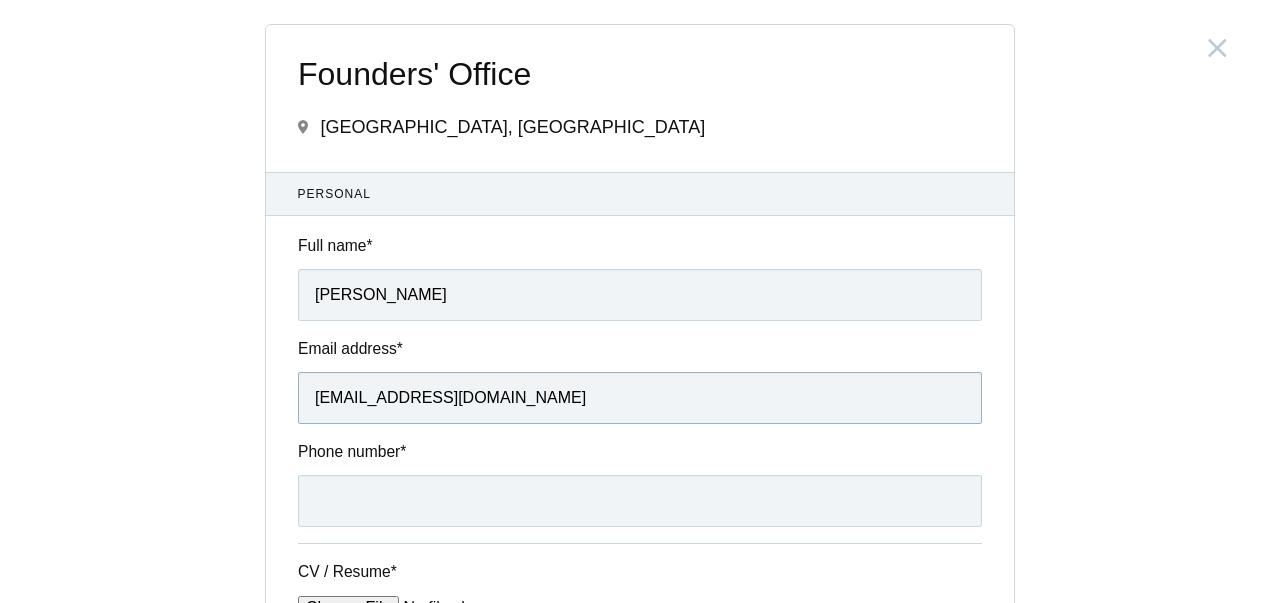 type on "09704814514" 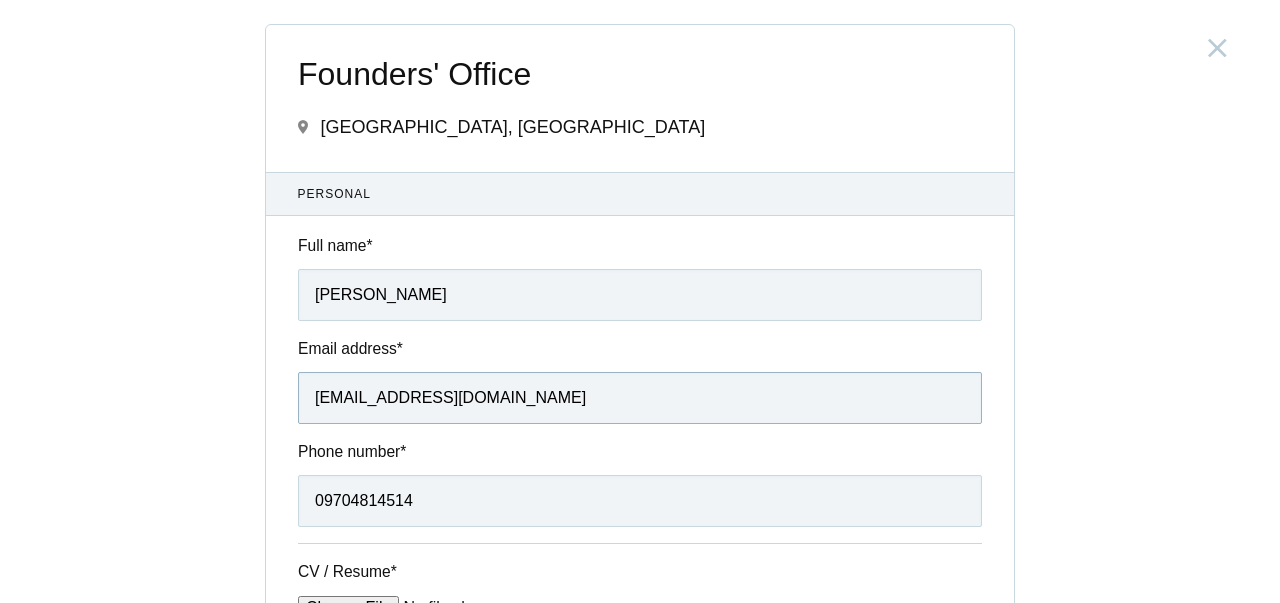 click on "aashrithabenway@gmail.com" at bounding box center [640, 398] 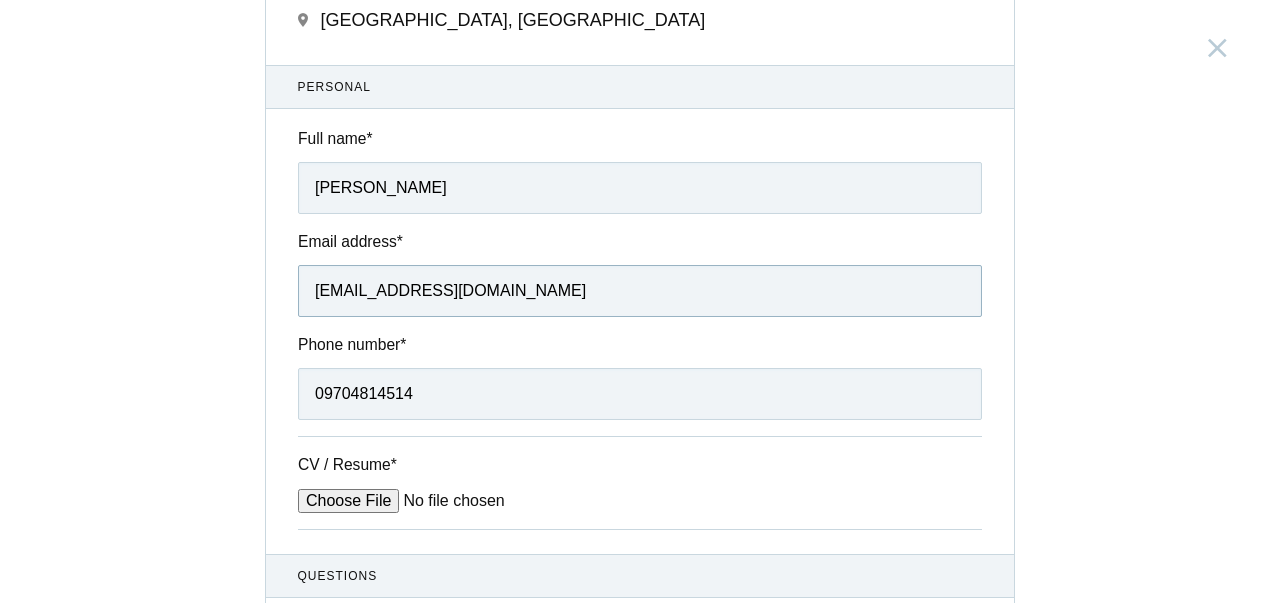 scroll, scrollTop: 117, scrollLeft: 0, axis: vertical 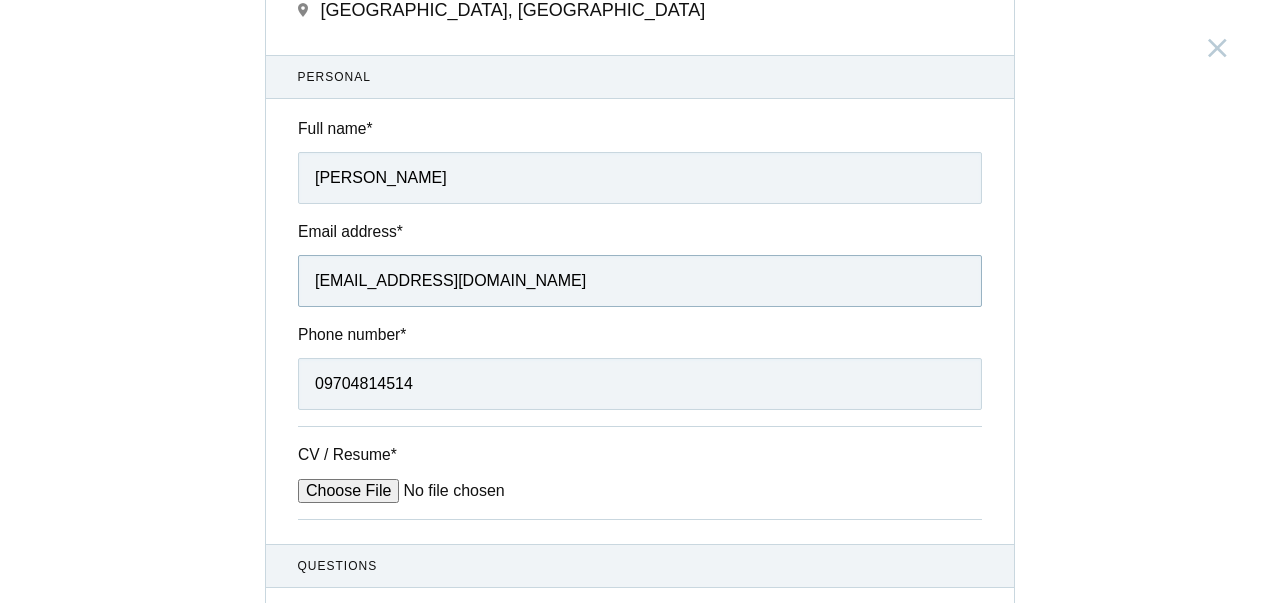 type on "aashrithabl@gmail.com" 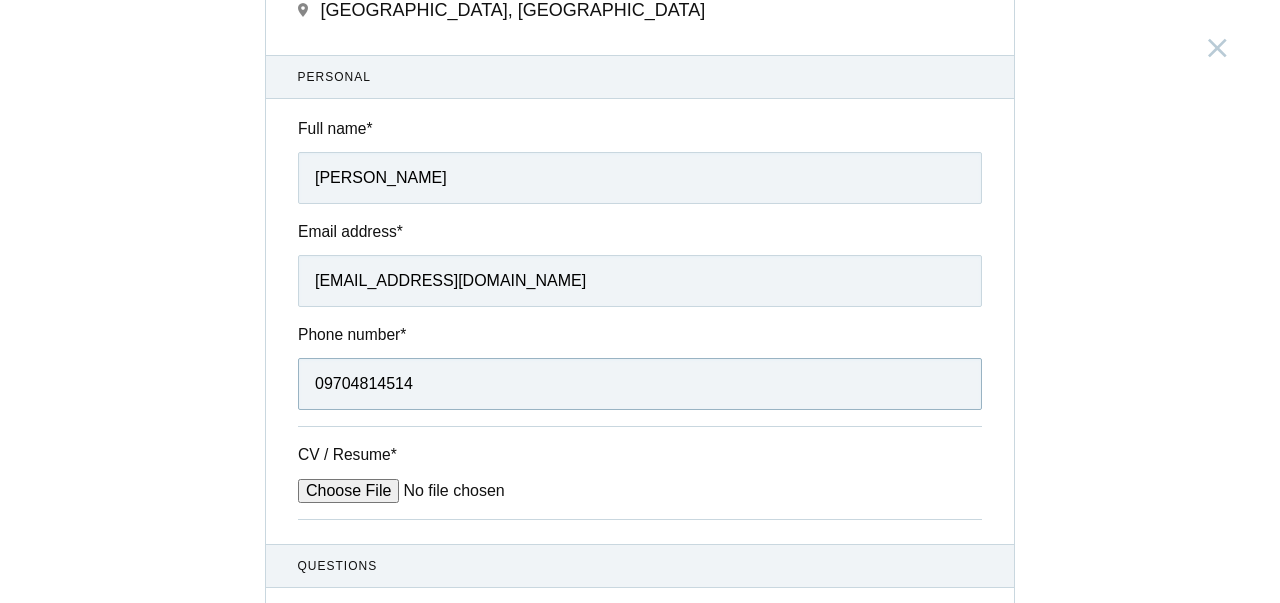 click on "09704814514" at bounding box center [640, 384] 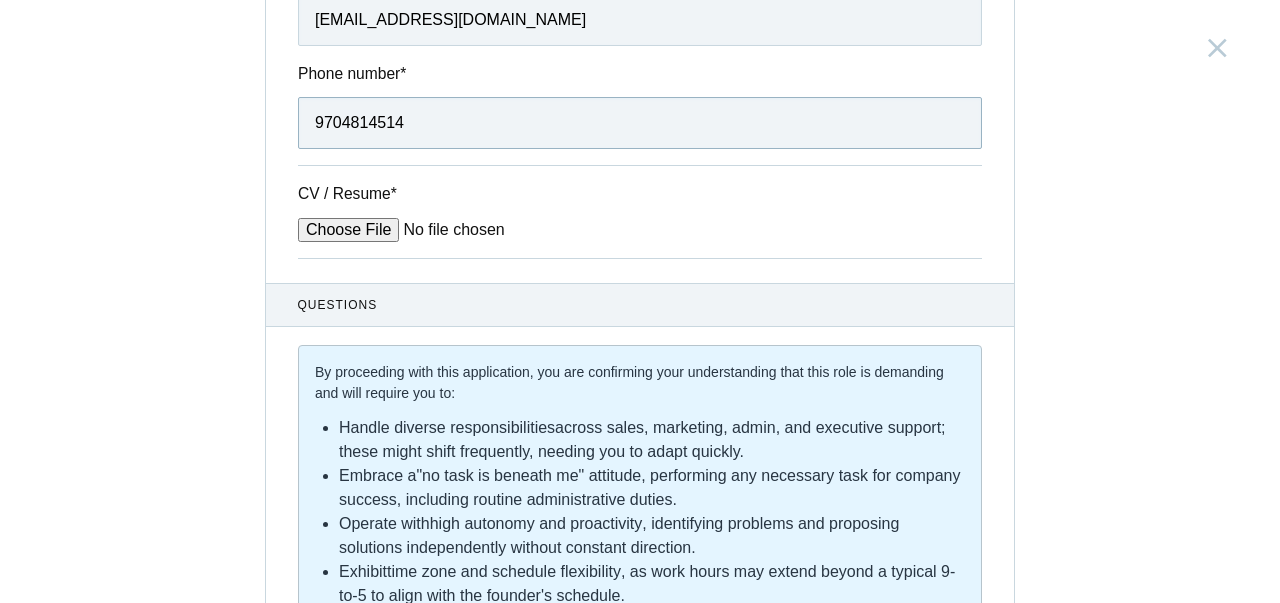 scroll, scrollTop: 379, scrollLeft: 0, axis: vertical 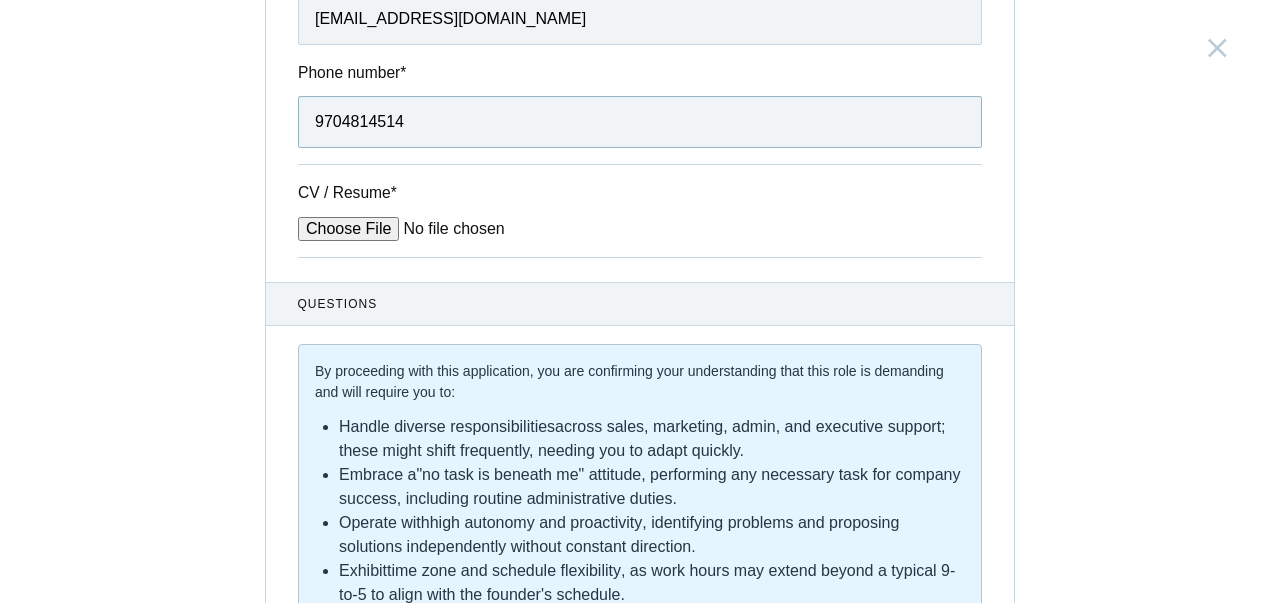type on "9704814514" 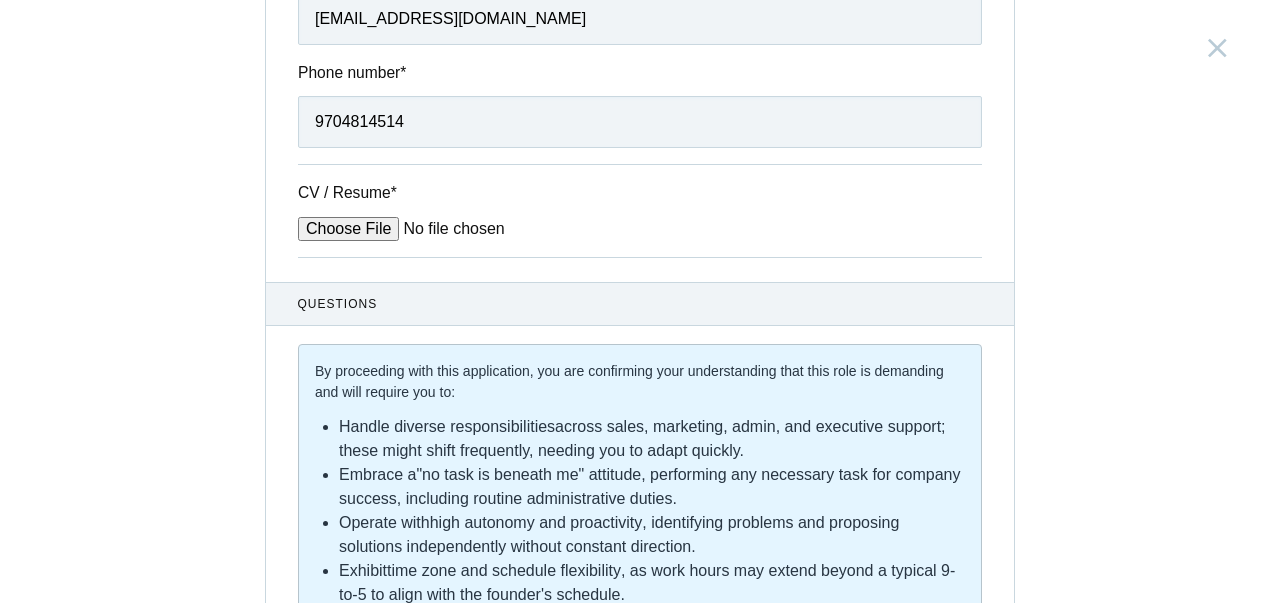click on "CV / Resume  *" at bounding box center [449, 229] 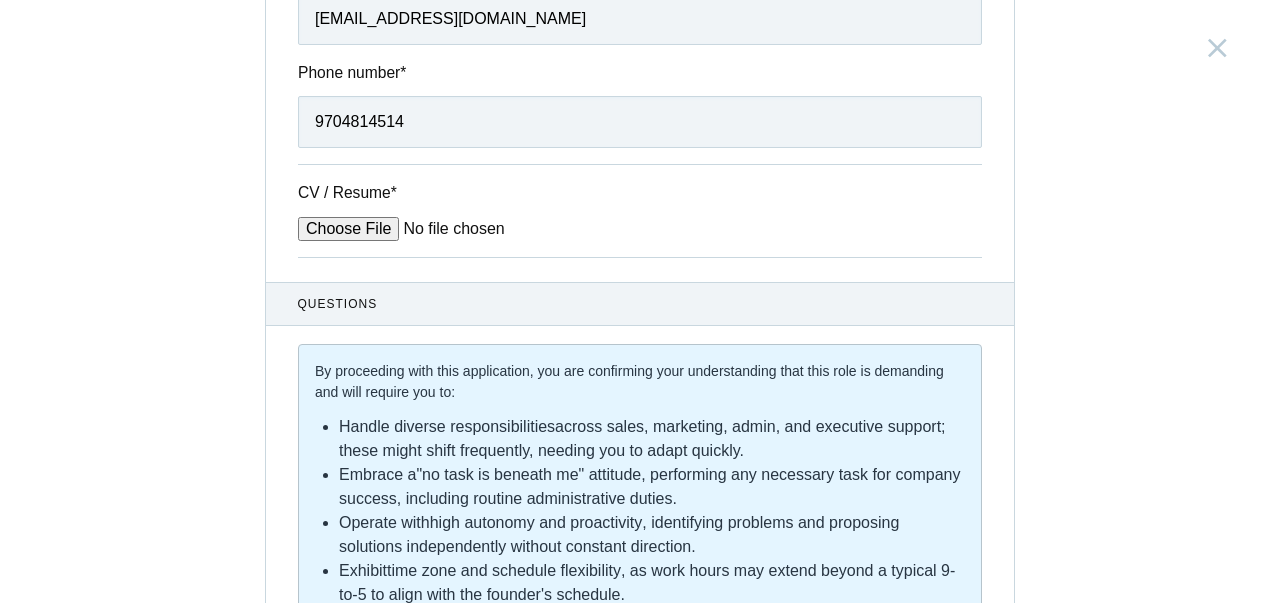 type on "C:\fakepath\Bathula_Aashritha_Founders Office.pdf" 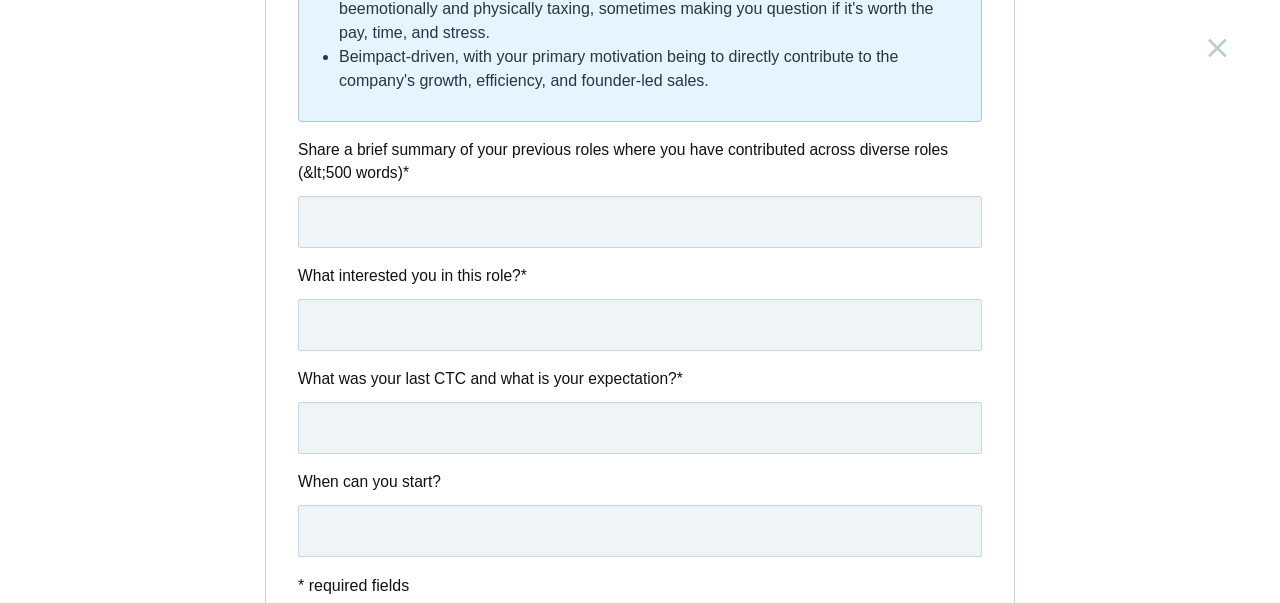 scroll, scrollTop: 1143, scrollLeft: 0, axis: vertical 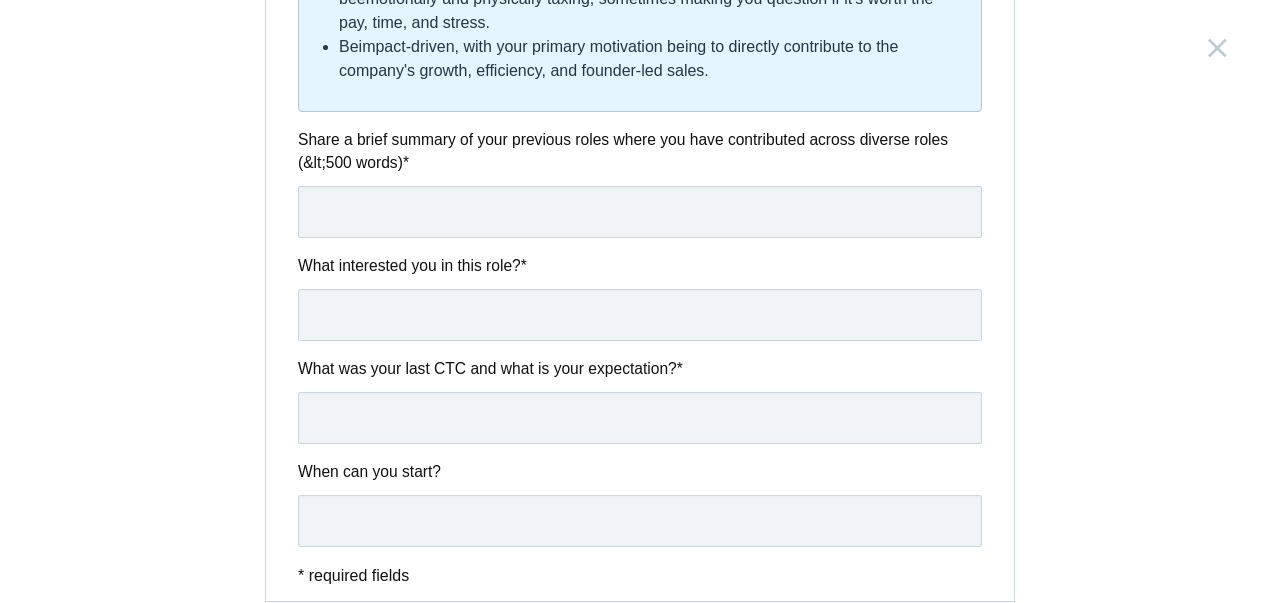 click on "* required fields
Submit your application" at bounding box center (640, 576) 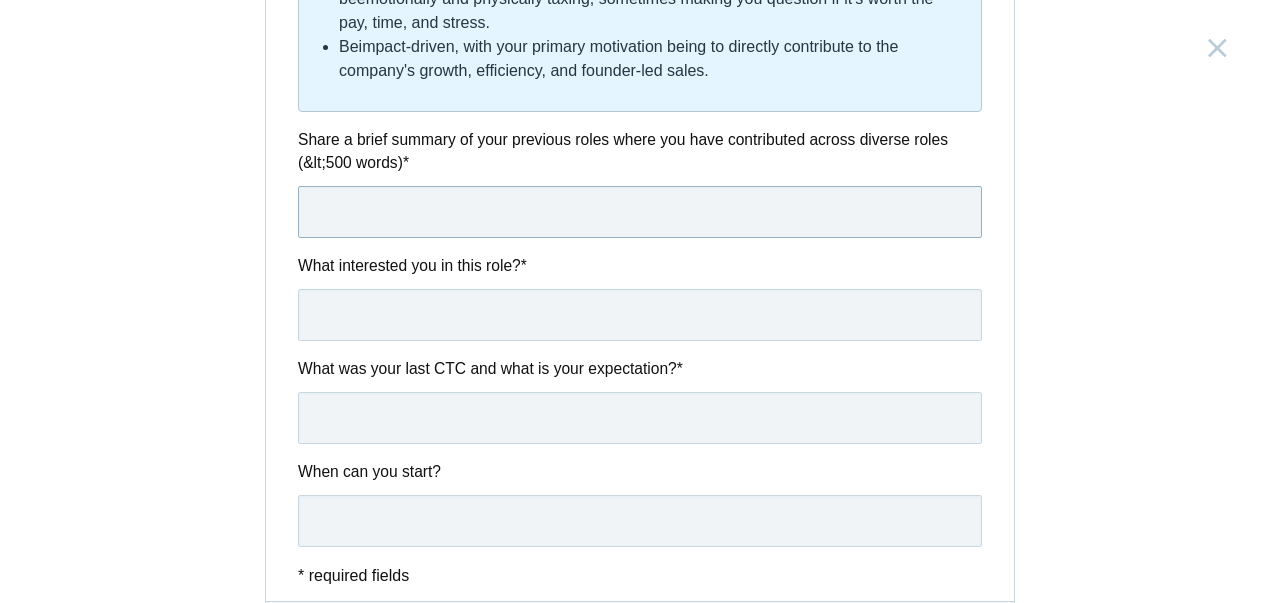 click at bounding box center (640, 212) 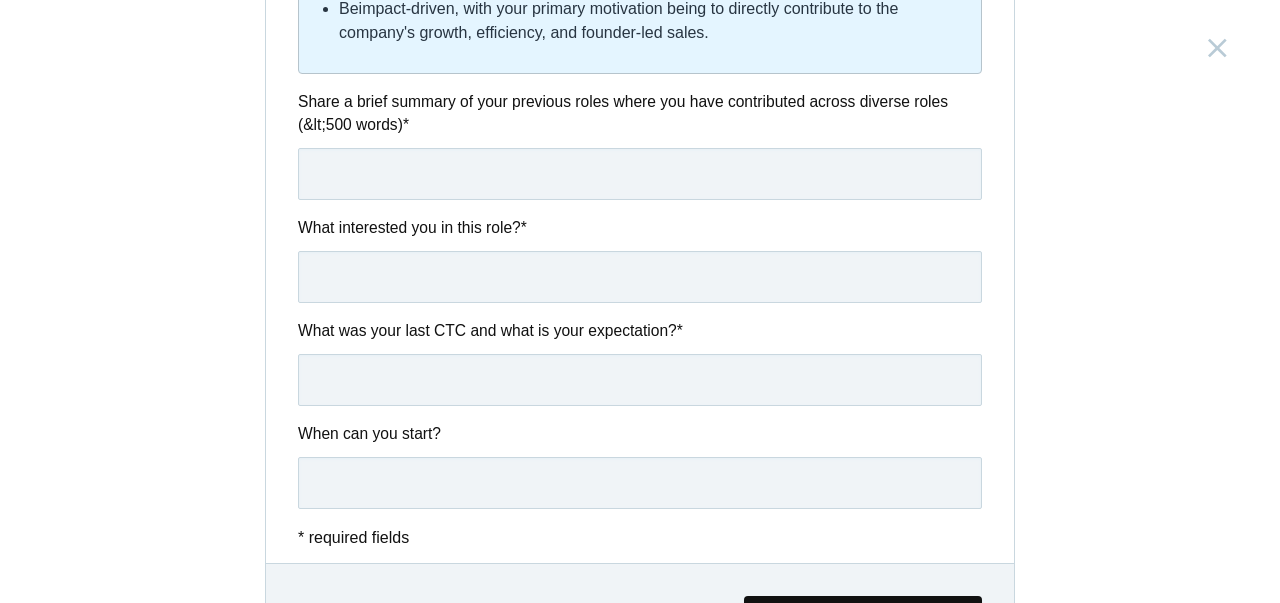 scroll, scrollTop: 1284, scrollLeft: 0, axis: vertical 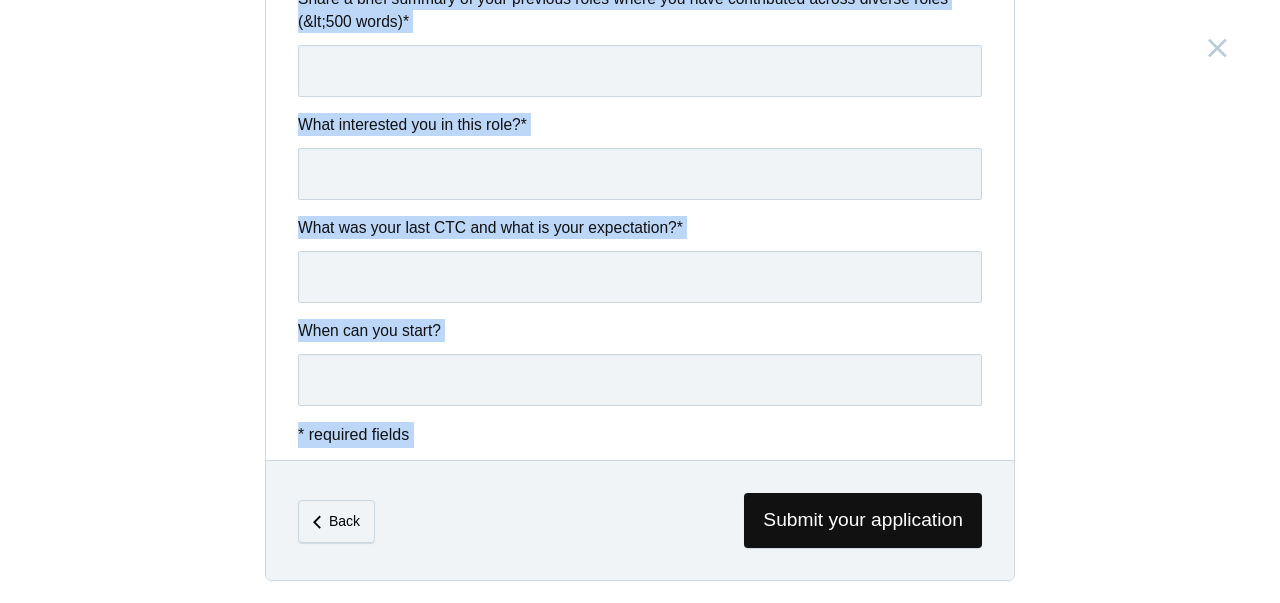 drag, startPoint x: 272, startPoint y: 78, endPoint x: 559, endPoint y: 452, distance: 471.42868 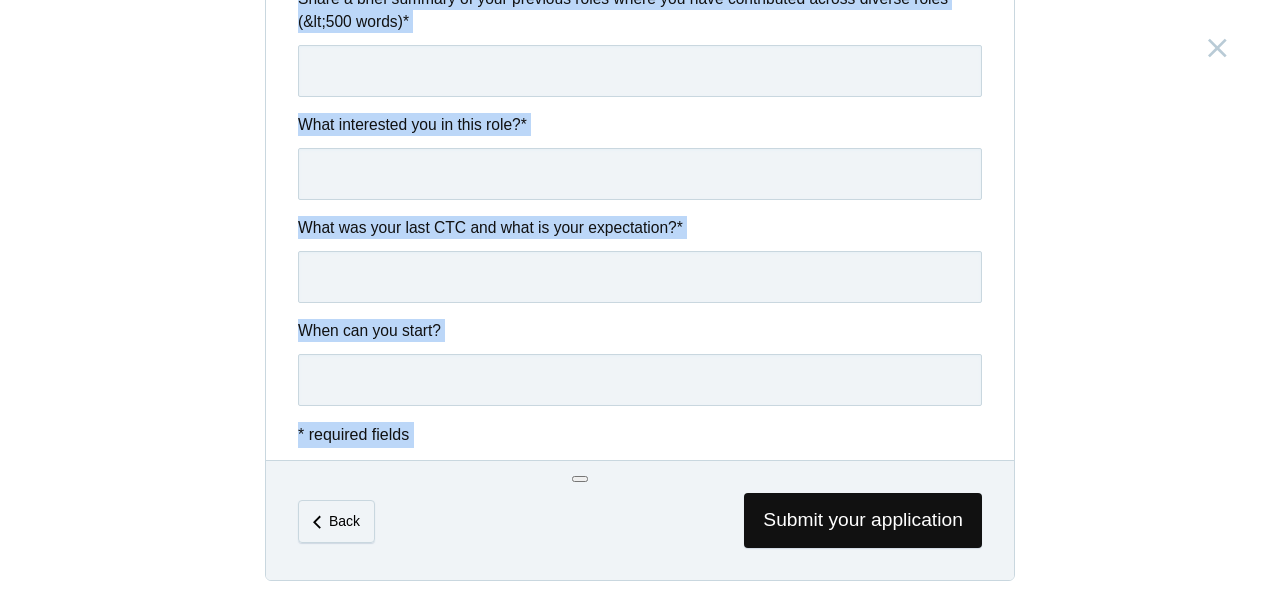 copy on "Founders' Office
India, Bengaluru
Submitting form failed, try again.
Retry
Your application for this position has been submitted successfully.
Close
Personal
Full name  *
Email address  *
Phone number  *
CV / Resume  *
Questions
By proceeding with this application, you are confirming your understanding that this role is demanding and will require you to:
Handle diverse responsibilities  across sales, marketing, admin, and executive support; these might shift frequently, needing you to adapt quickly. Embrace a  "no task is beneath me" attitude , performing any necessary task for company success, including routine administrative duties. Operate with  high autonomy and proactivity , identifying problems and proposing solutions independently without constant direction. Exhibit  time zone and schedule flexibility , as work hours..." 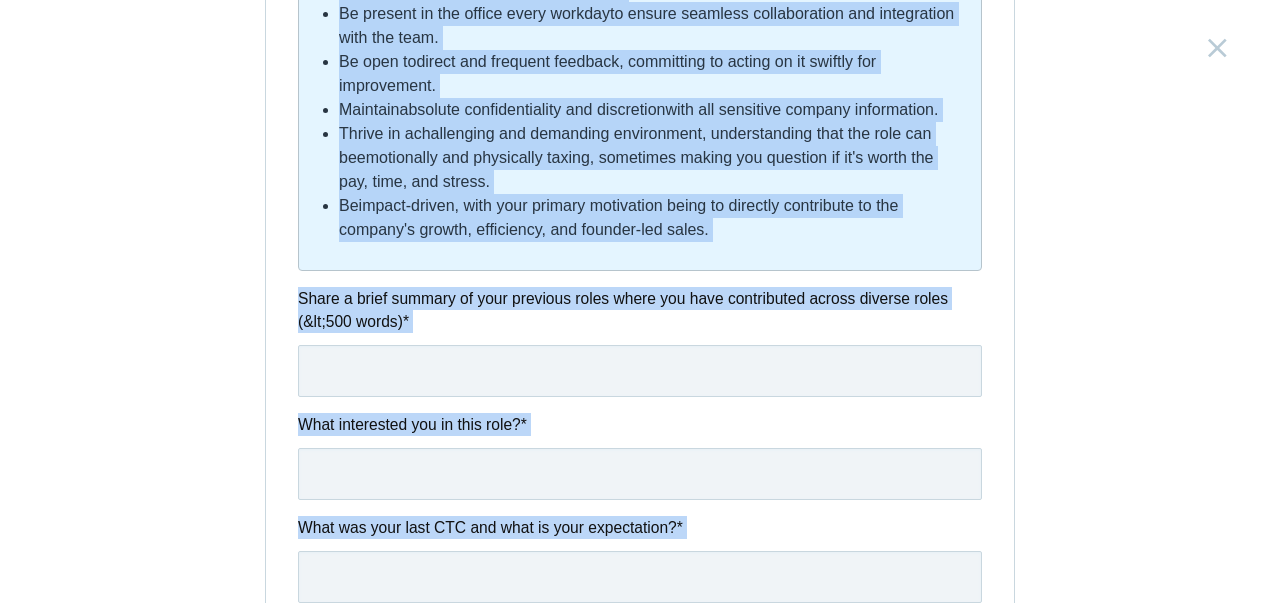 scroll, scrollTop: 983, scrollLeft: 0, axis: vertical 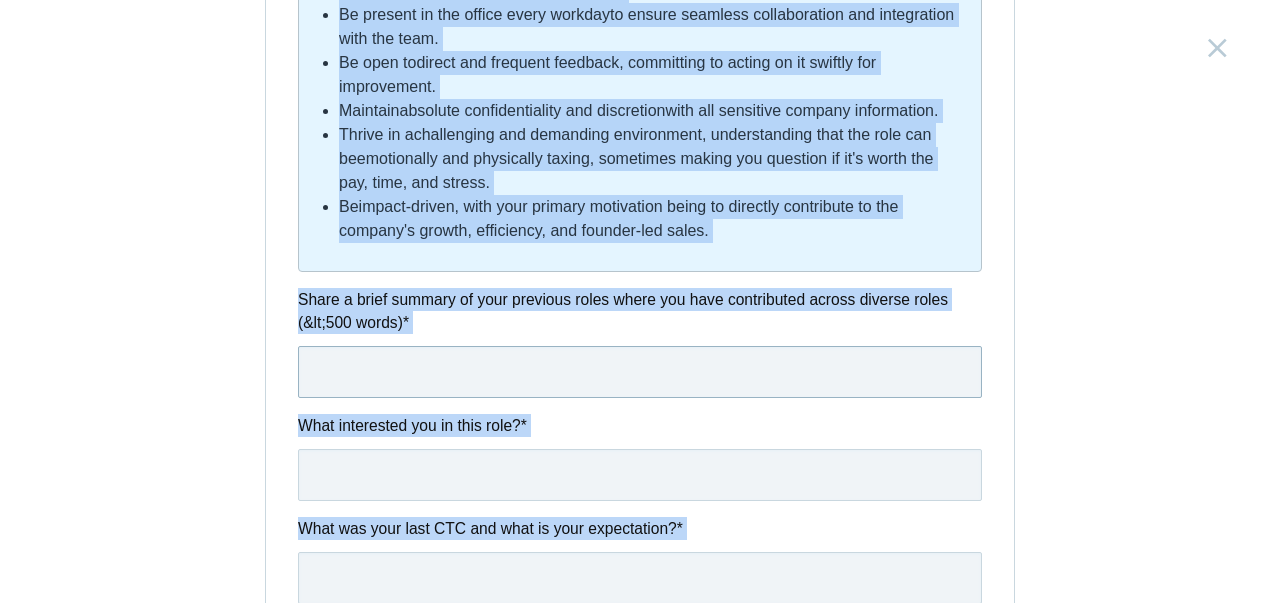 click at bounding box center (640, 372) 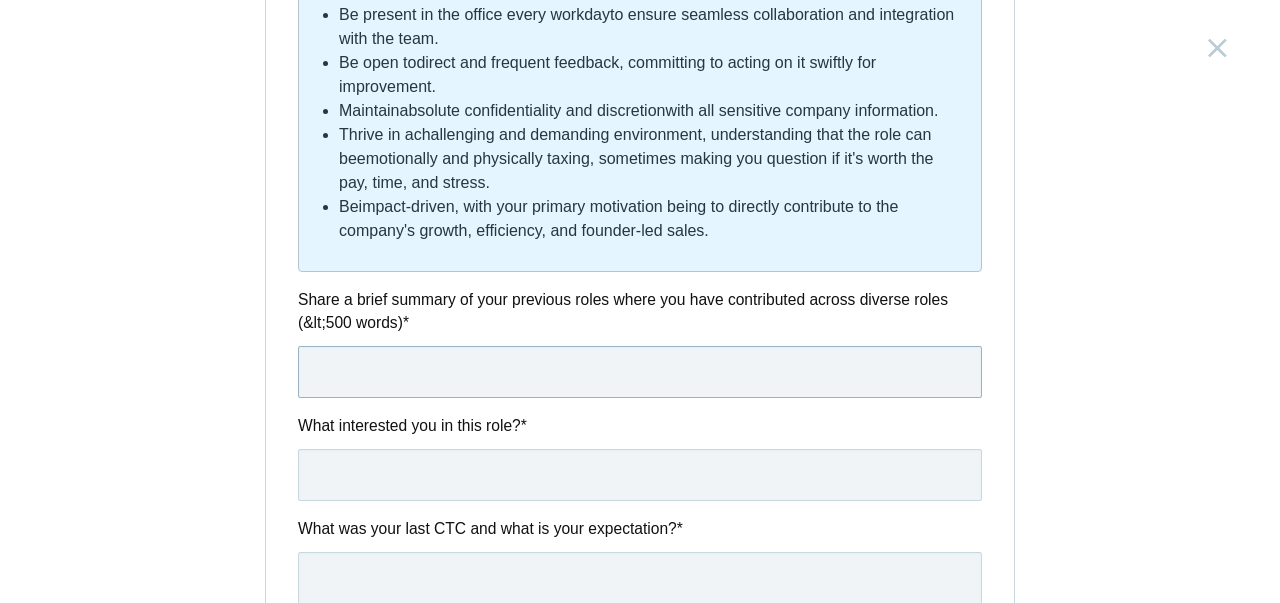 paste on "n my current role at ReginaldMen Skincare, a fast-scaling D2C men’s grooming startup, I work closely with the founding team, contributing across marketing, operations, customer experience, and legal documentation. I’ve handled performance marketing (Meta Ads), e-commerce operations, ORM, community management, SEO content planning, and influencer briefs. I’ve also supported legal documentation and hiring, optimized refund workflows, and created campaign reports to track CAC, LTV, and ROI.  Previously, at Pulp (a skincare brand), I led content creation efforts to drive user-generated content and affiliate sales, enhancing brand identity and engagement.  My internships include working at a litigation chamber in New Delhi and leading a 200-student counseling initiative with VOICE NGO, showcasing my ability to shift across fields—legal, social, and entrepreneurial.  Each role reflects my ownership mindset, fast learning curve, and ability to solve problems across functions without needing micro-management." 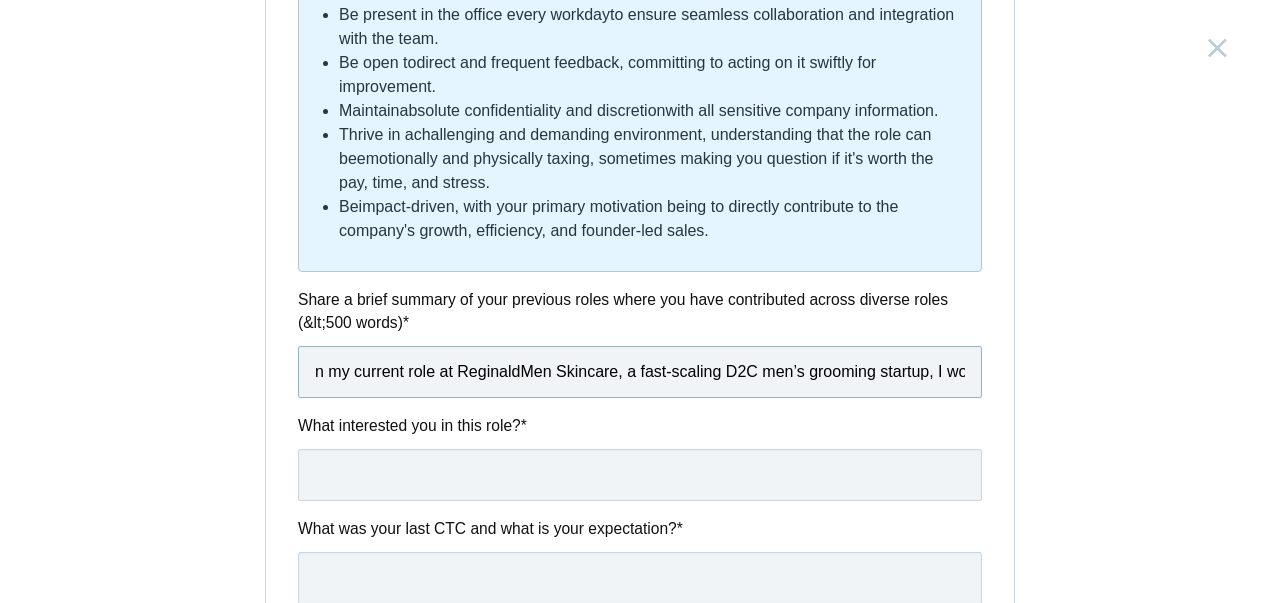 scroll, scrollTop: 0, scrollLeft: 6618, axis: horizontal 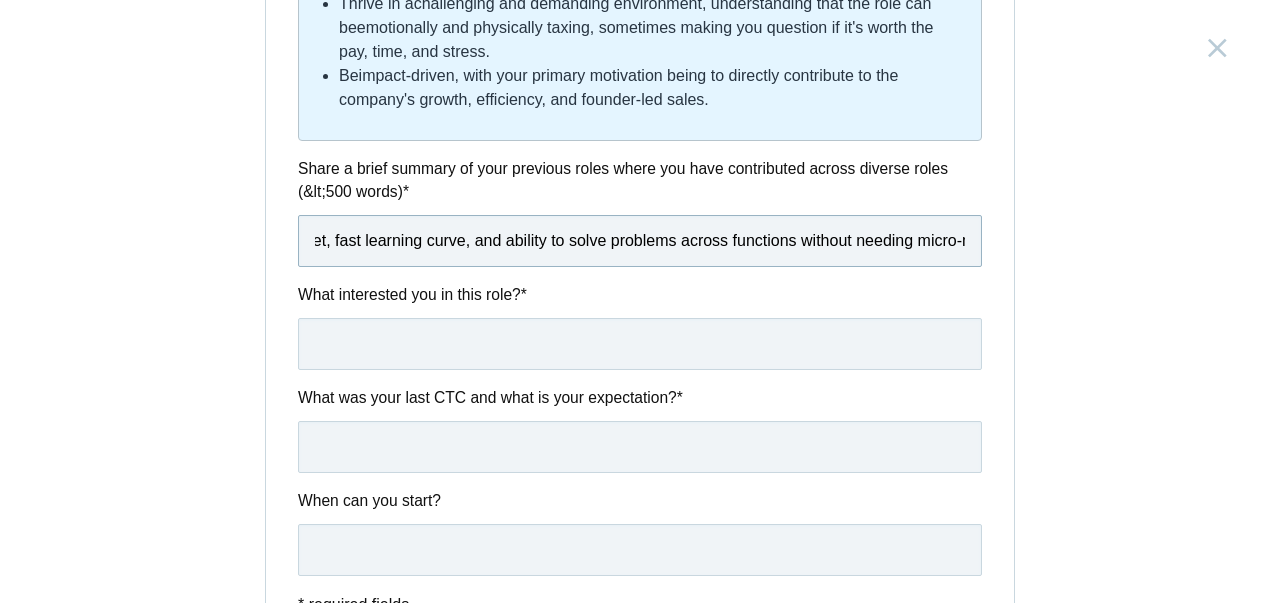 type on "n my current role at ReginaldMen Skincare, a fast-scaling D2C men’s grooming startup, I work closely with the founding team, contributing across marketing, operations, customer experience, and legal documentation. I’ve handled performance marketing (Meta Ads), e-commerce operations, ORM, community management, SEO content planning, and influencer briefs. I’ve also supported legal documentation and hiring, optimized refund workflows, and created campaign reports to track CAC, LTV, and ROI.  Previously, at Pulp (a skincare brand), I led content creation efforts to drive user-generated content and affiliate sales, enhancing brand identity and engagement.  My internships include working at a litigation chamber in New Delhi and leading a 200-student counseling initiative with VOICE NGO, showcasing my ability to shift across fields—legal, social, and entrepreneurial.  Each role reflects my ownership mindset, fast learning curve, and ability to solve problems across functions without needing micro-management." 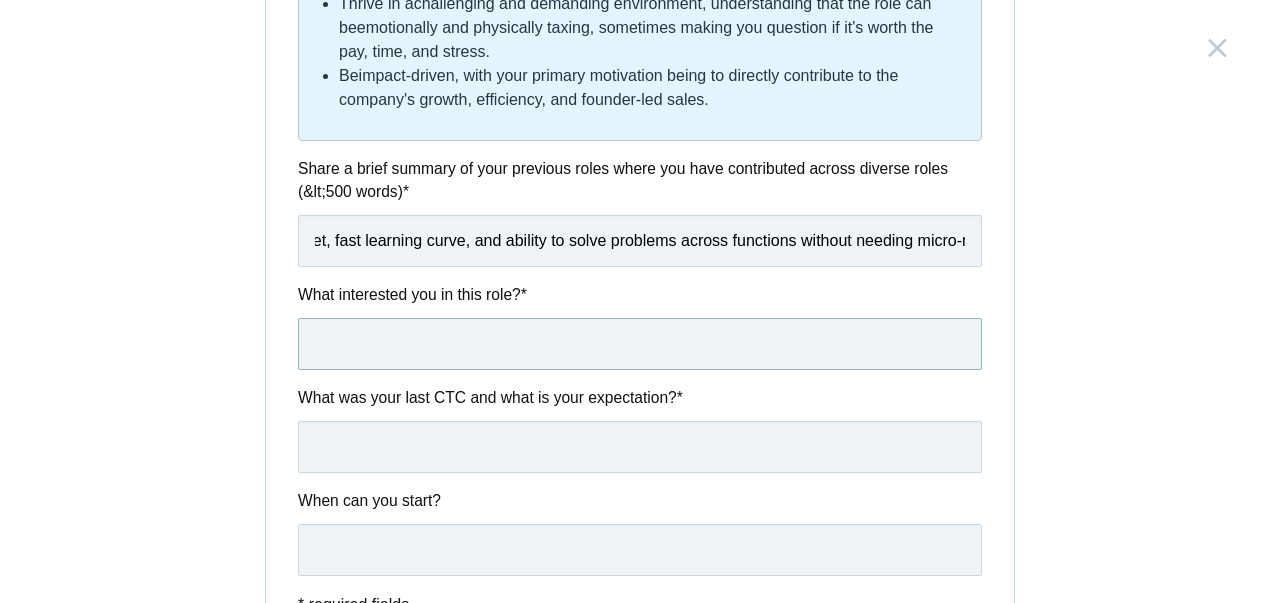 scroll, scrollTop: 0, scrollLeft: 0, axis: both 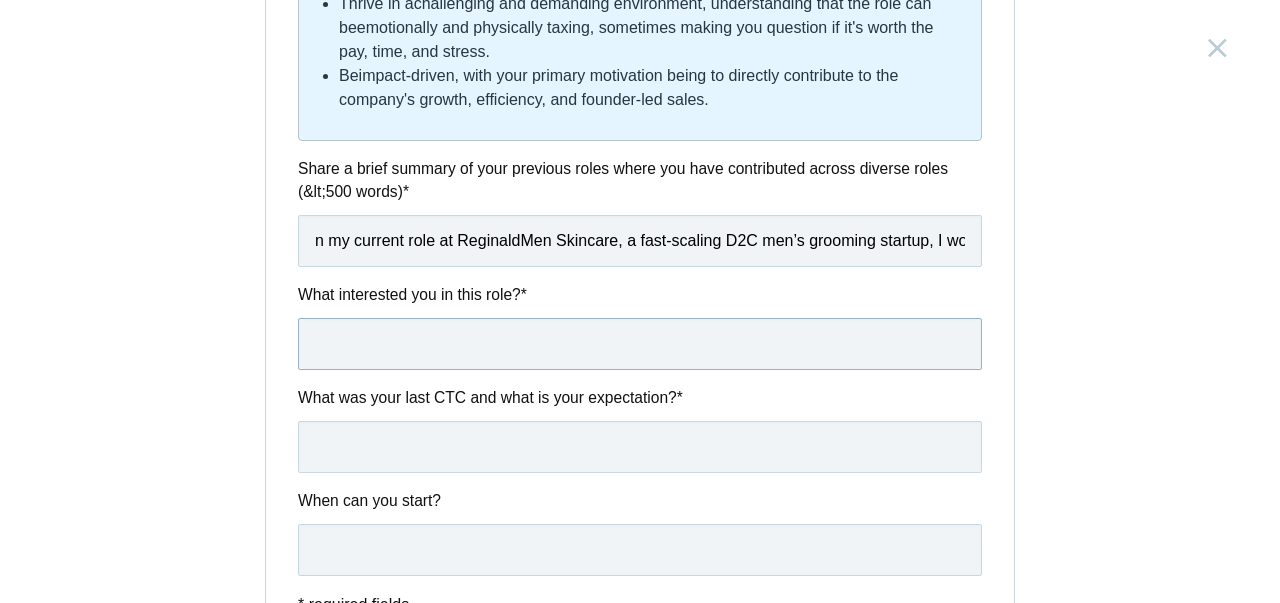 click at bounding box center [640, 344] 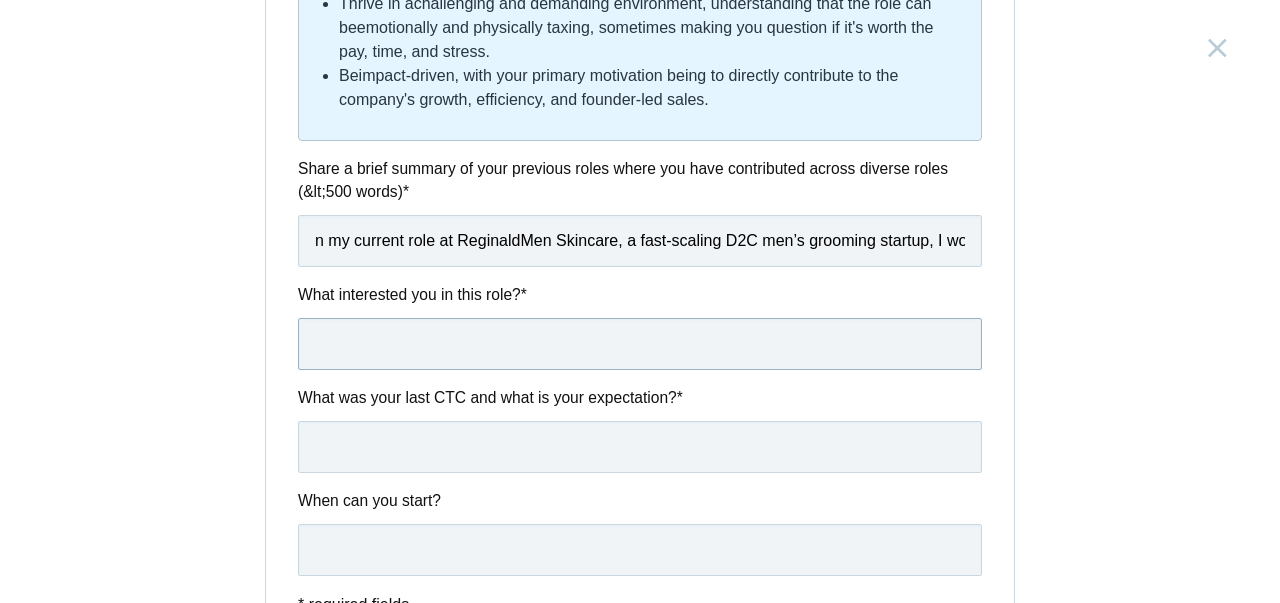 paste on "This role excites me because it sits at the intersection of chaos and creation—something I deeply enjoy. I thrive in high-intensity, founder-led environments where priorities change, and your learning compounds faster than in conventional roles.  I’m not just looking for a job—I’m looking to be part of a rocket ship. The chance to work directly with a founder, solve diverse business problems, and contribute meaningfully to the company’s growth is exactly the kind of challenge I’m drawn to. I don’t shy away from hard work; I seek roles where I can make disproportionate impact, stretch beyond my current skillset, and learn how to build something from 0 to 100." 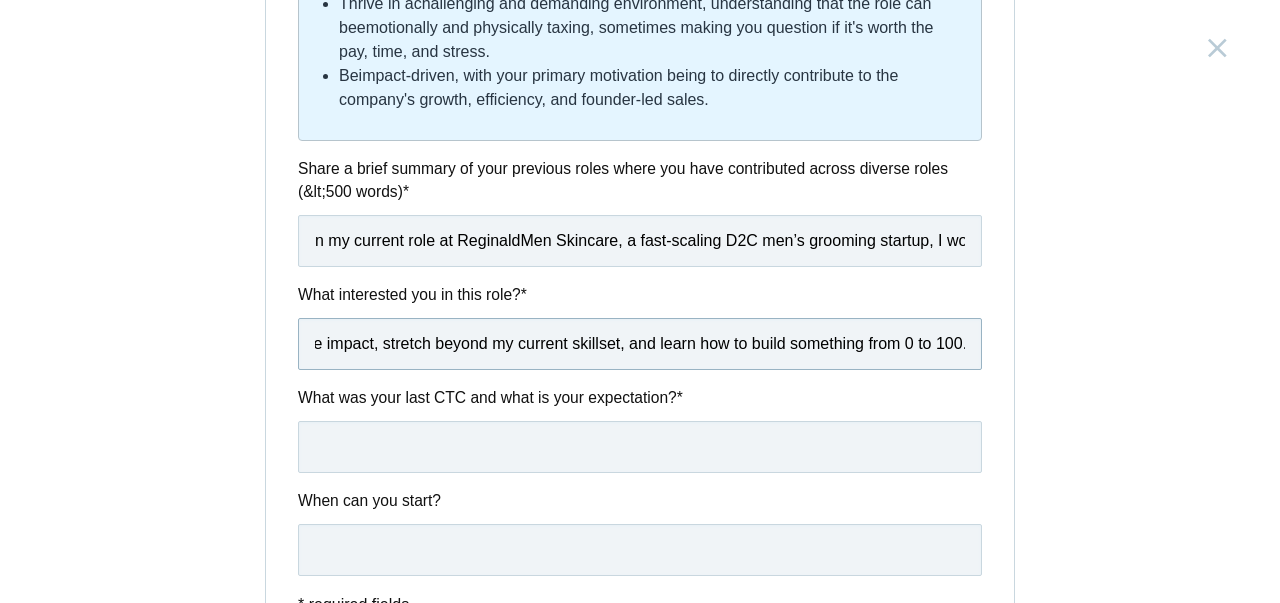paste on "This role excites me because it sits at the intersection of chaos and creation—something I deeply enjoy. I thrive in high-intensity, founder-led environments where priorities change, and your learning compounds faster than in conventional roles.  I’m not just looking for a job—I’m looking to be part of a rocket ship. The chance to work directly with a founder, solve diverse business problems, and contribute meaningfully to the company’s growth is exactly the kind of challenge I’m drawn to. I don’t shy away from hard work; I seek roles where I can make disproportionate impact, stretch beyond my current skillset, and learn how to build something from 0 to 100." 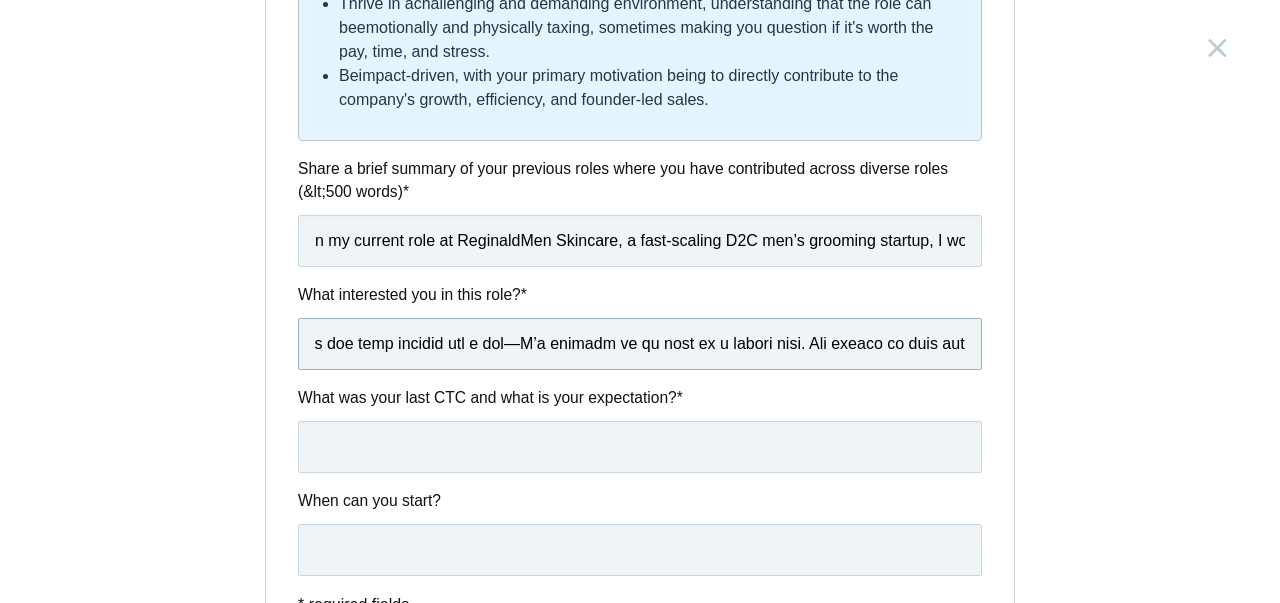 scroll, scrollTop: 0, scrollLeft: 6474, axis: horizontal 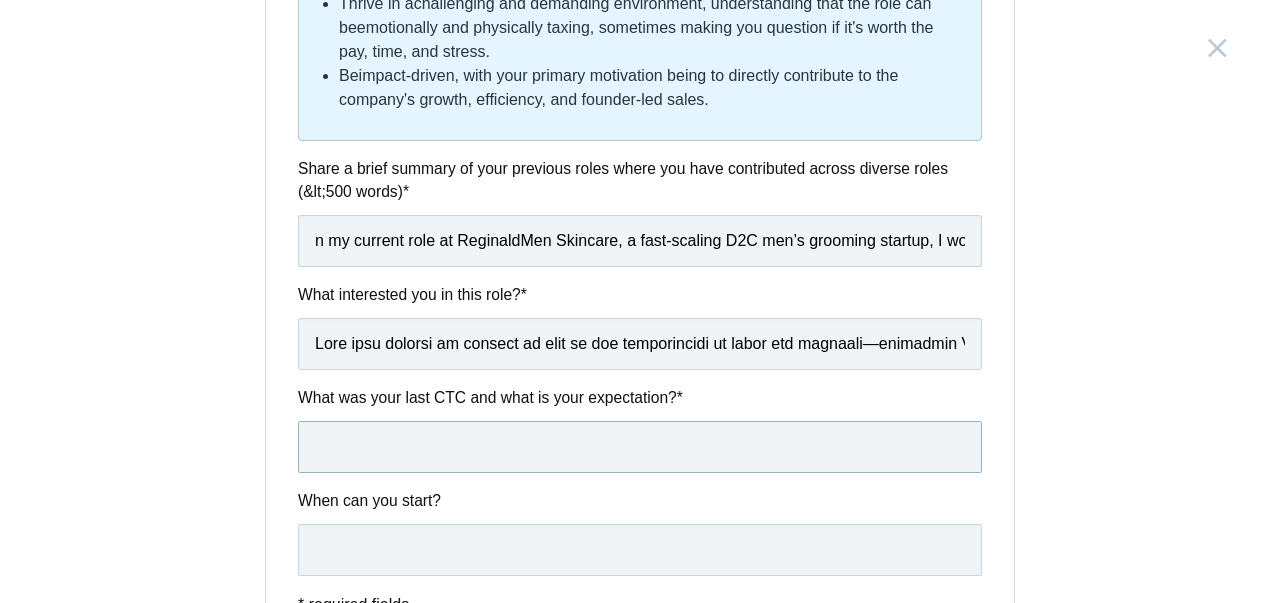 click at bounding box center [640, 447] 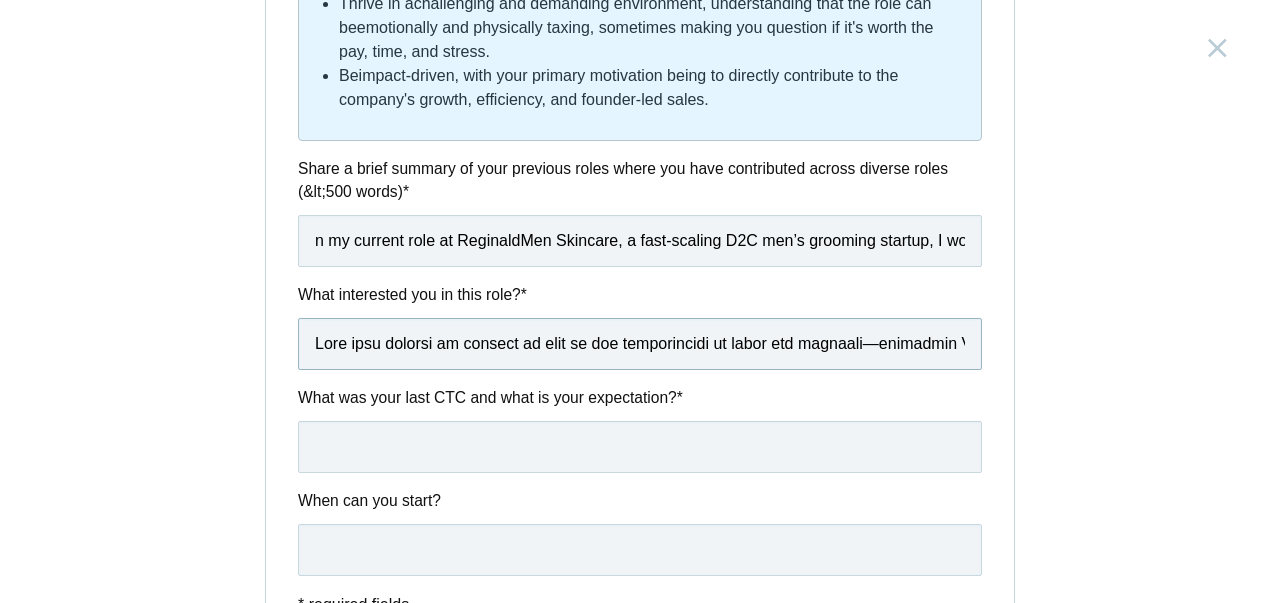click at bounding box center [640, 344] 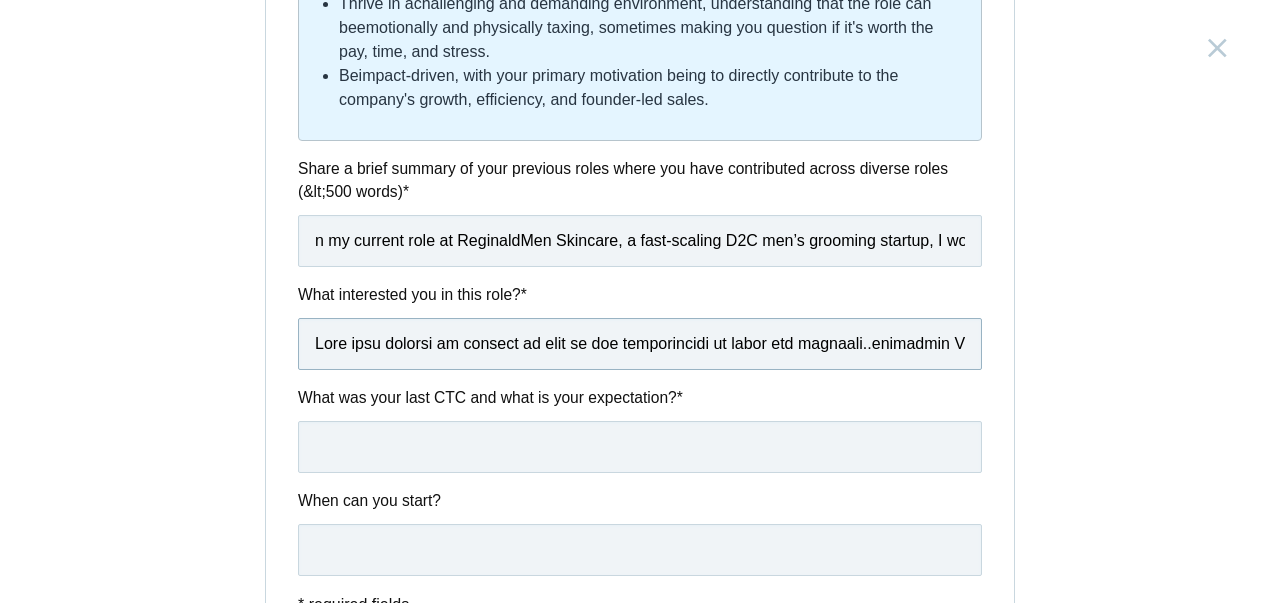 type on "This role excites me because it sits at the intersection of chaos and creation..something I deeply enjoy. I thrive in high-intensity, founder-led environments where priorities change, and your learning compounds faster than in conventional roles.  I’m not just looking for a job—I’m looking to be part of a rocket ship. The chance to work directly with a founder, solve diverse business problems, and contribute meaningfully to the company’s growth is exactly the kind of challenge I’m drawn to. I don’t shy away from hard work; I seek roles where I can make disproportionate impact, stretch beyond my current skillset, and learn how to build something from 0 to 100.This role excites me because it sits at the intersection of chaos and creation—something I deeply enjoy. I thrive in high-intensity, founder-led environments where priorities change, and your learning compounds faster than in conventional roles.  I’m not just looking just for a job...I’m looking to be part of a rocket ship. The chance to work directly ..." 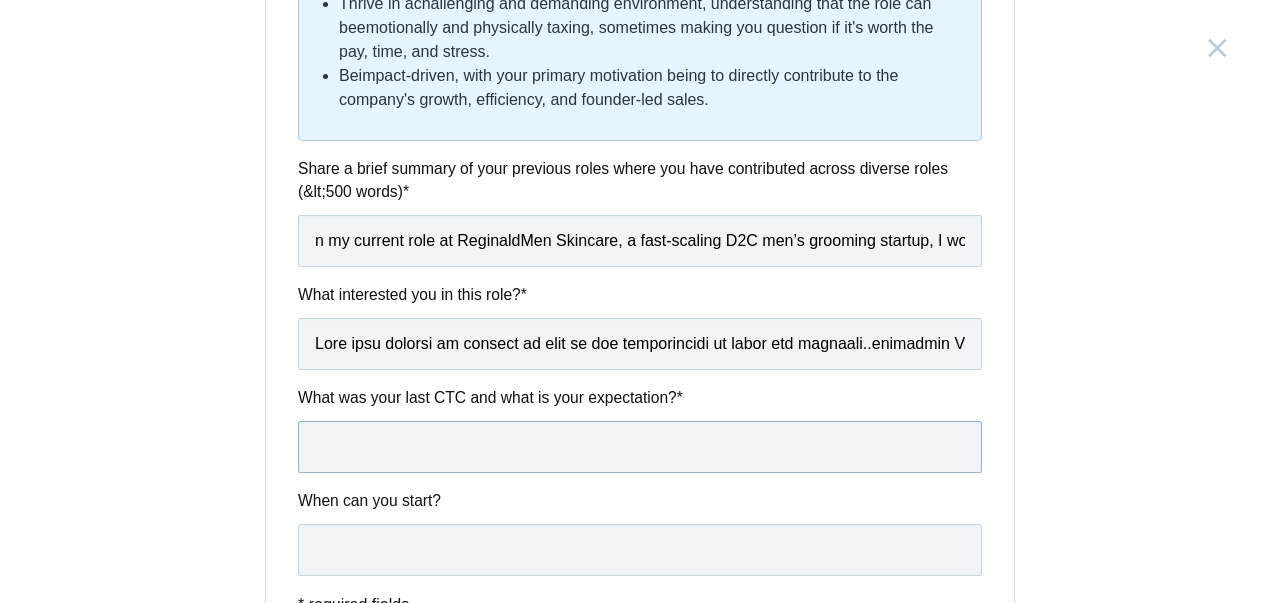 click at bounding box center (640, 447) 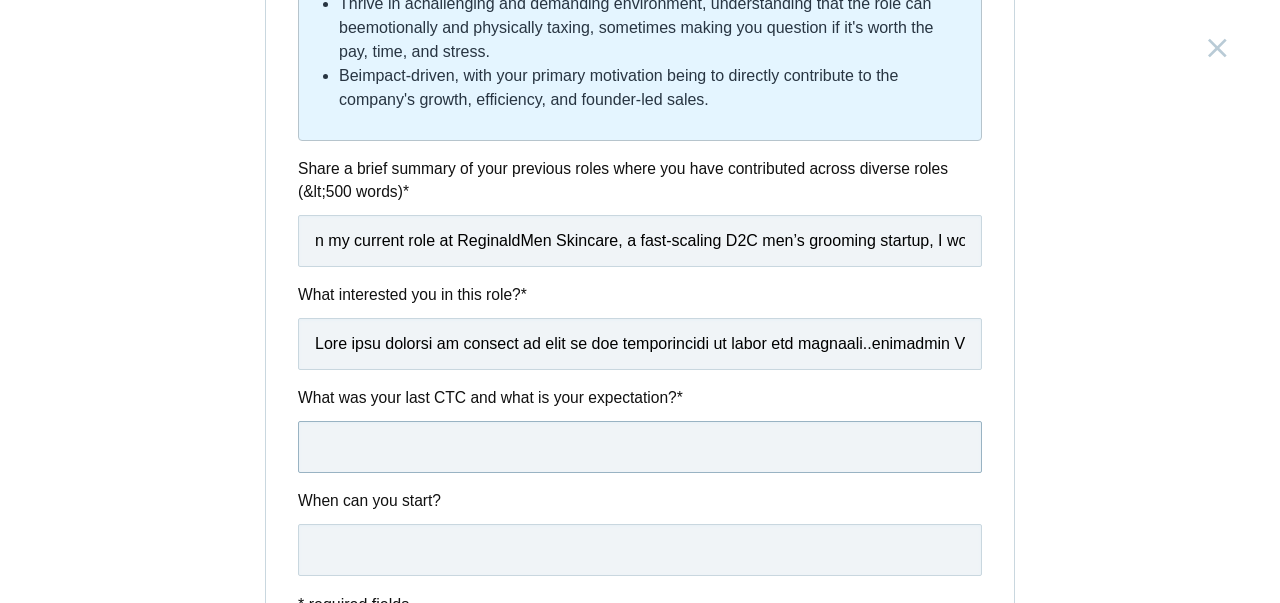 paste on "My last fixed CTC was ₹3.5 LPA with a ₹50K variable. That was set when I joined at a very early stage — pre-revenue. Since then, my scope has evolved significantly across Meta ads, ORM, customer success, SEO, e-commerce, and copywriting, and I’ve contributed directly to scaling the company to ₹7–15 crore in monthly revenue. Based on current market benchmarks and the value I bring, I’m looking for a fixed compensation in the range of ₹80,000 to ₹95,000 per month." 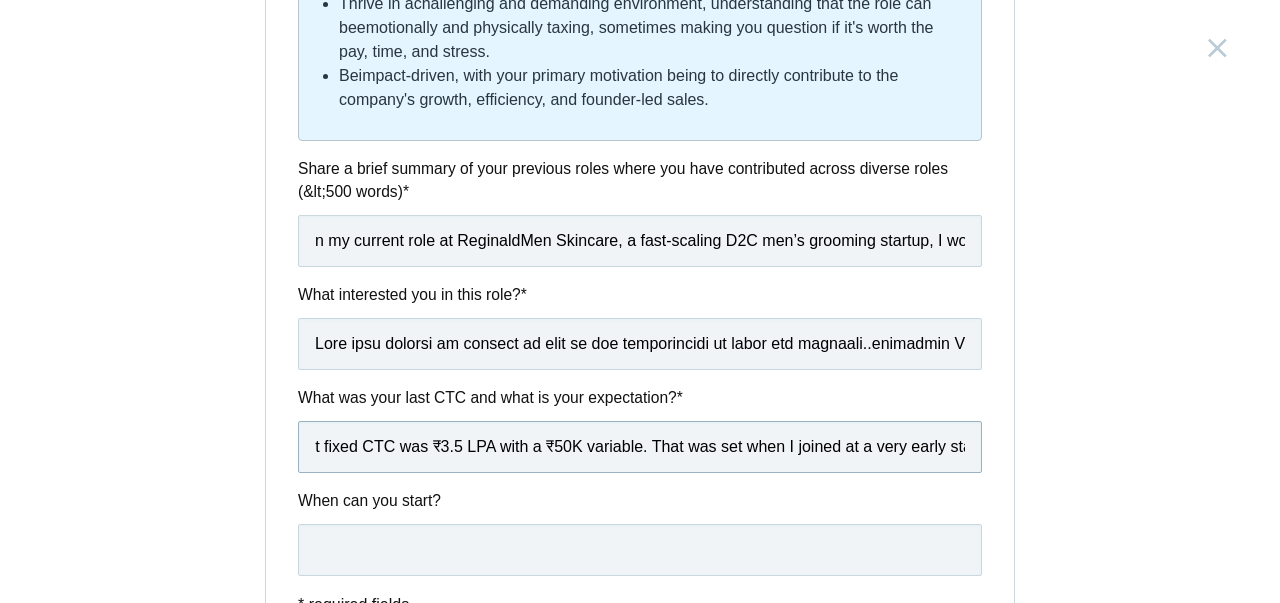 scroll, scrollTop: 0, scrollLeft: 0, axis: both 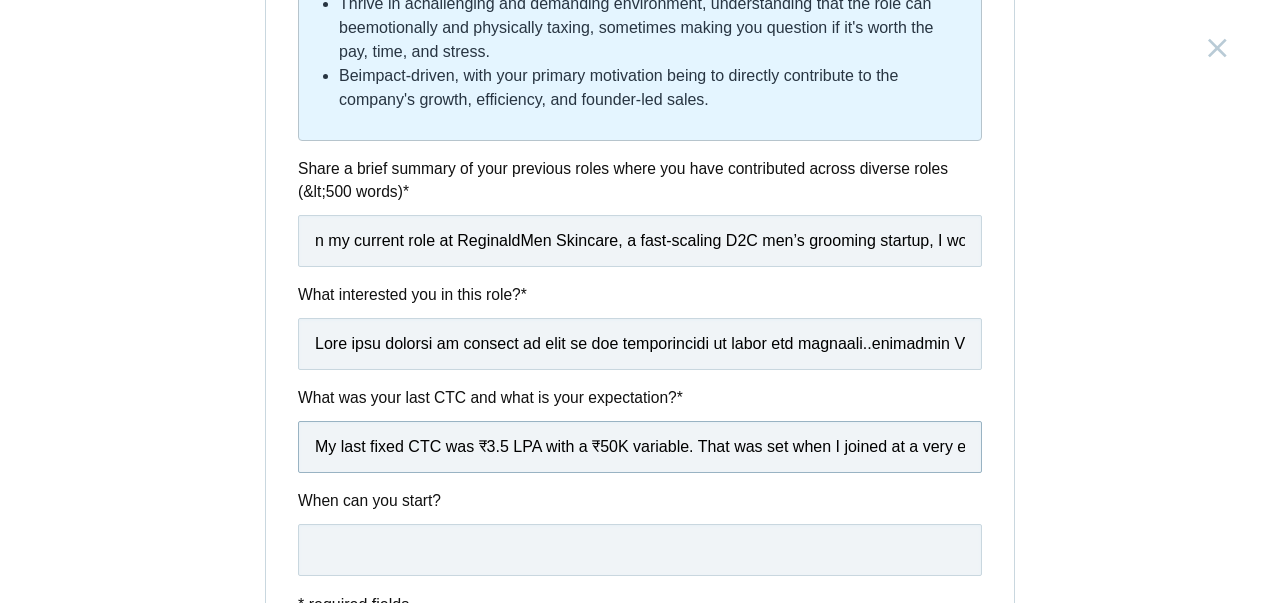 click on "My last fixed CTC was ₹3.5 LPA with a ₹50K variable. That was set when I joined at a very early stage,  pre-revenue. Since then, my scope has evolved significantly across Meta ads, ORM, customer success, SEO, e-commerce, and copywriting, and I’ve contributed directly to scaling the company to ₹7–15 crore in monthly revenue. Based on current market benchmarks and the value I bring, I’m looking for a fixed compensation in the range of ₹80,000 to ₹95,000 per month." at bounding box center [640, 447] 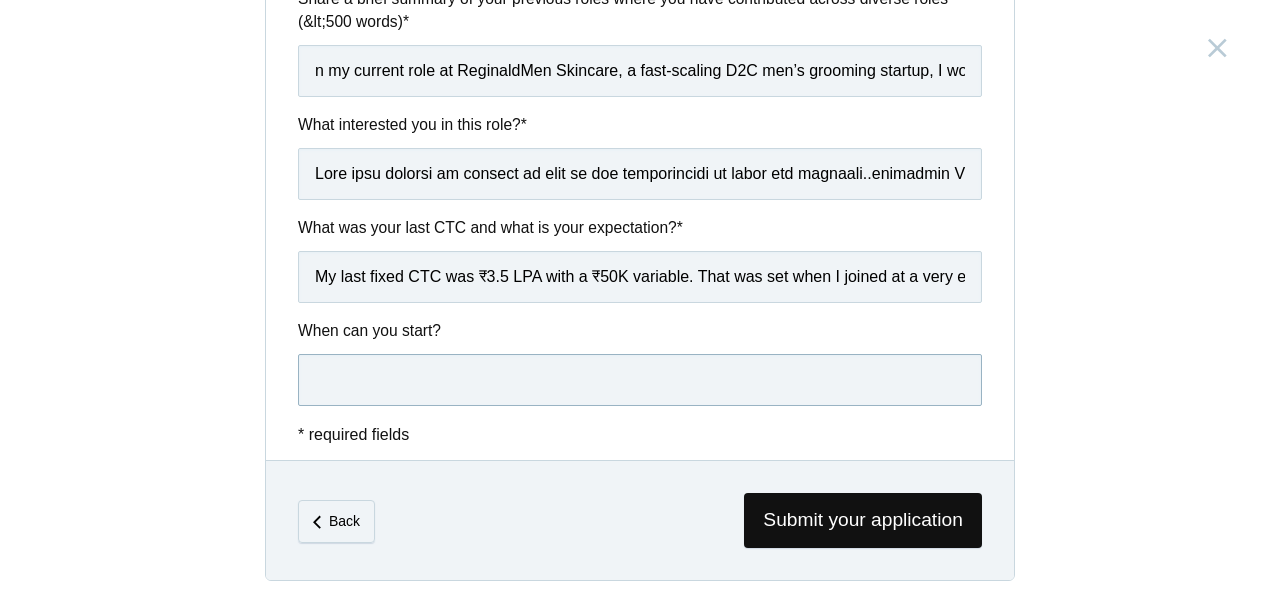 click at bounding box center (640, 380) 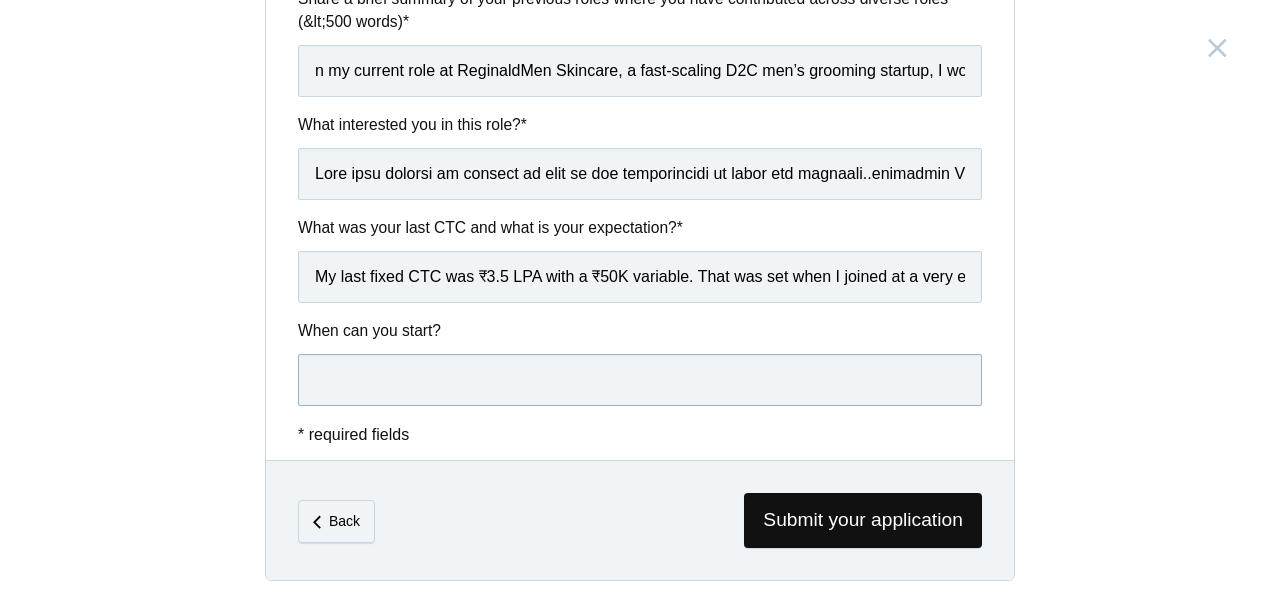 type on "u" 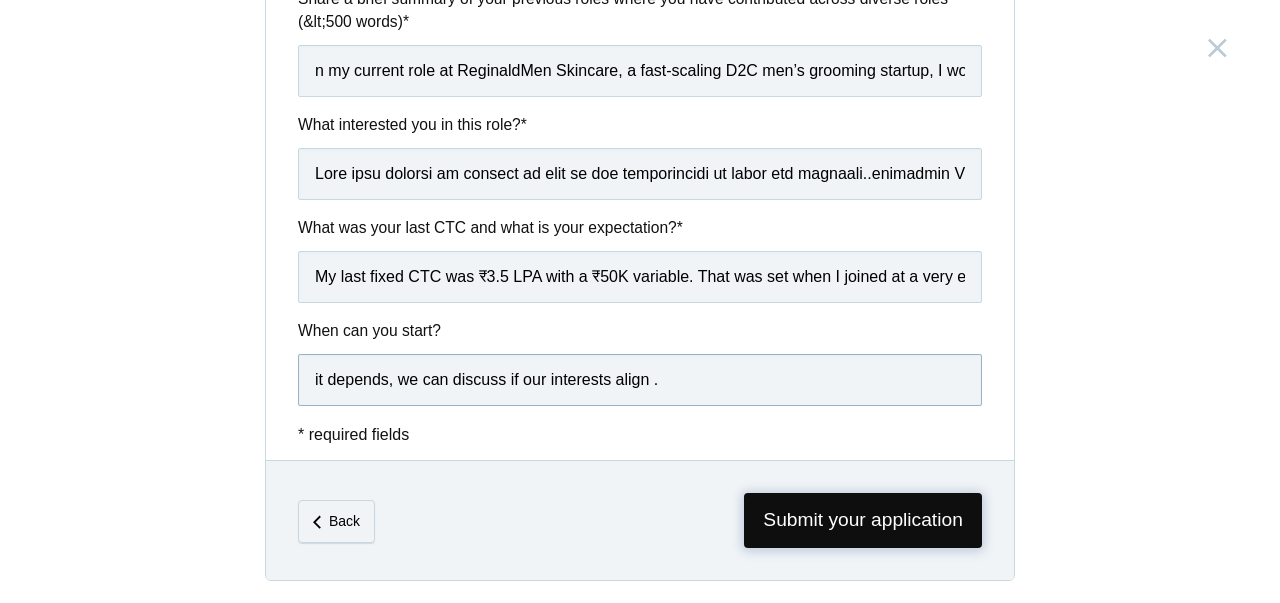 type on "it depends, we can discuss if our interests align ." 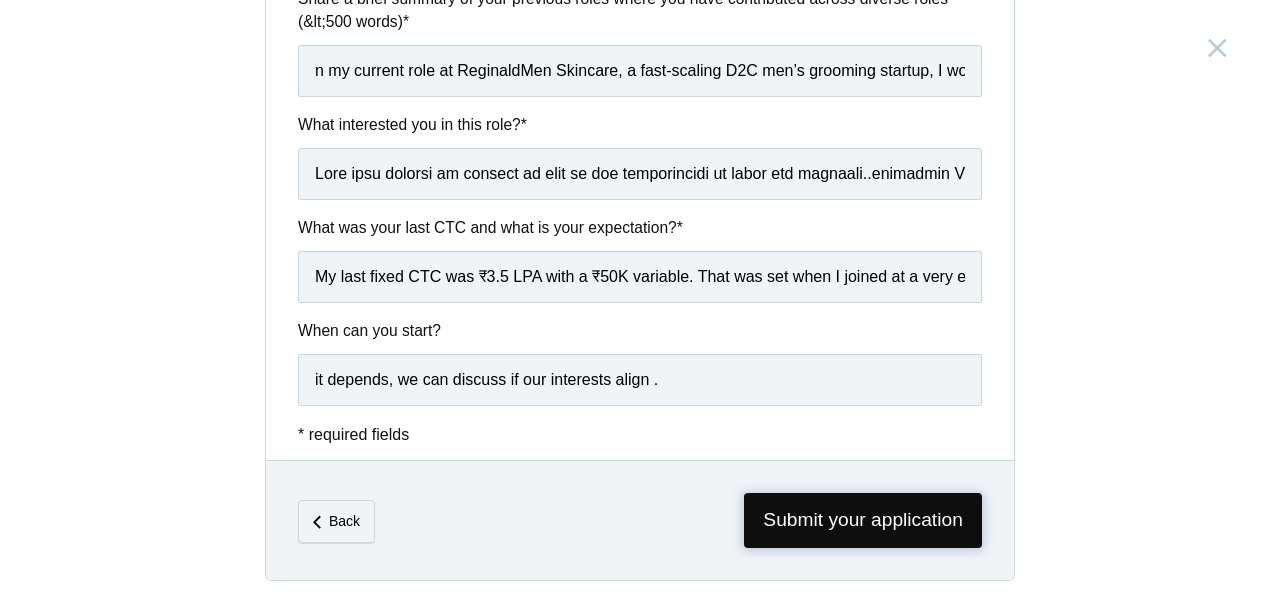 click on "Submit your application" at bounding box center (863, 520) 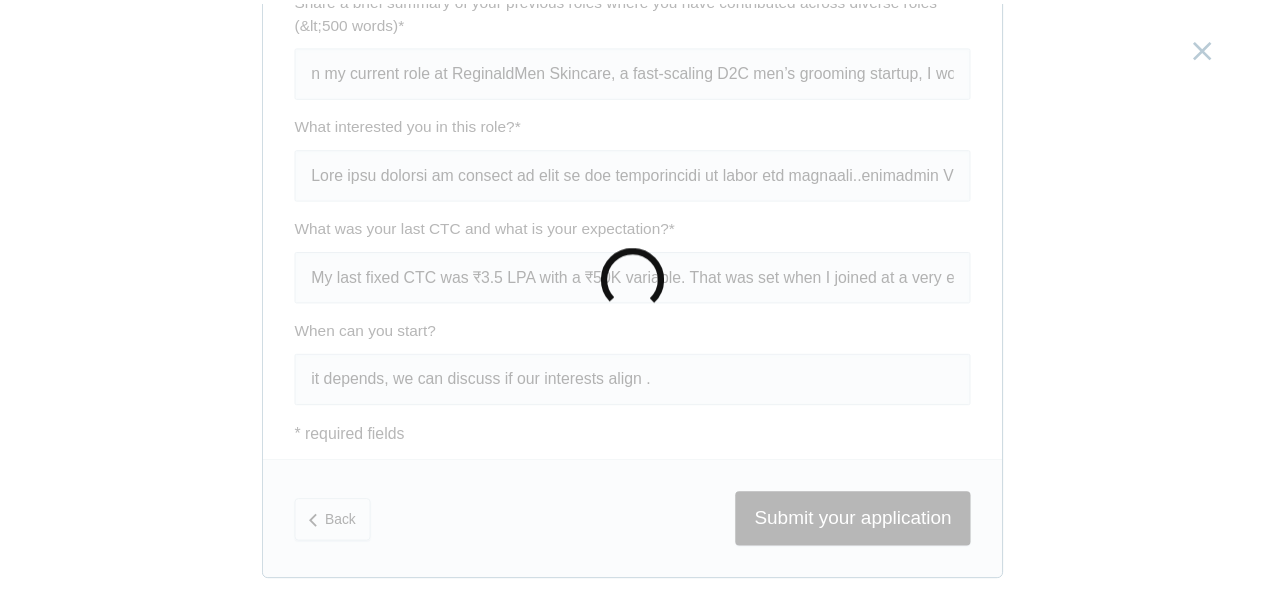scroll, scrollTop: 0, scrollLeft: 0, axis: both 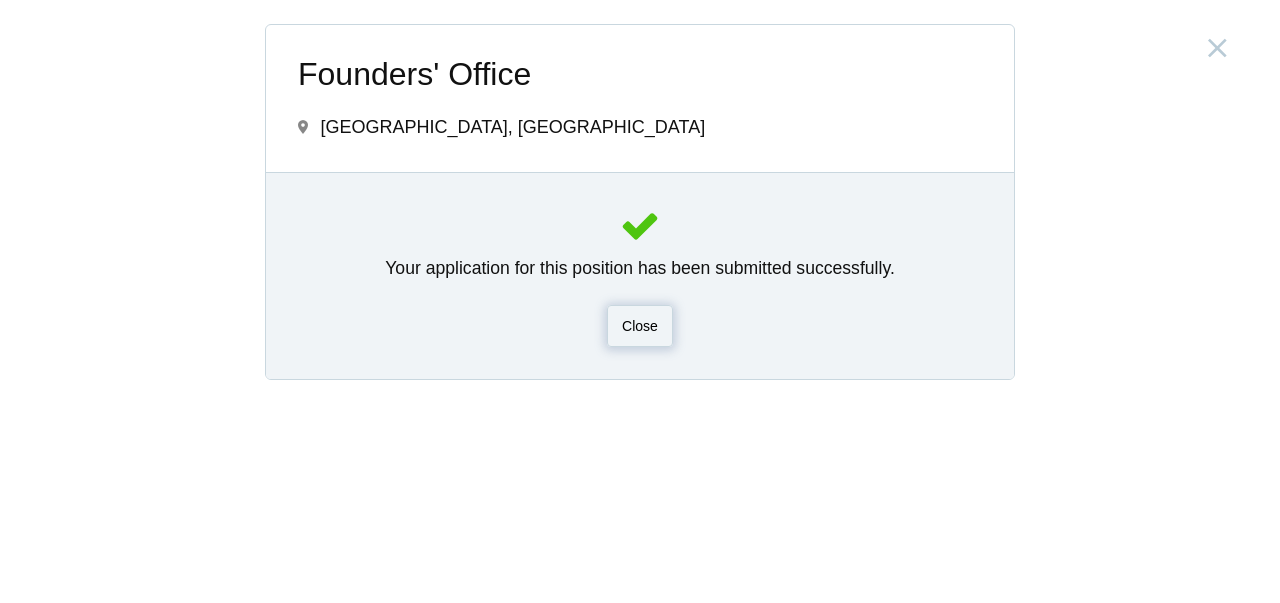click on "Close" at bounding box center [640, 326] 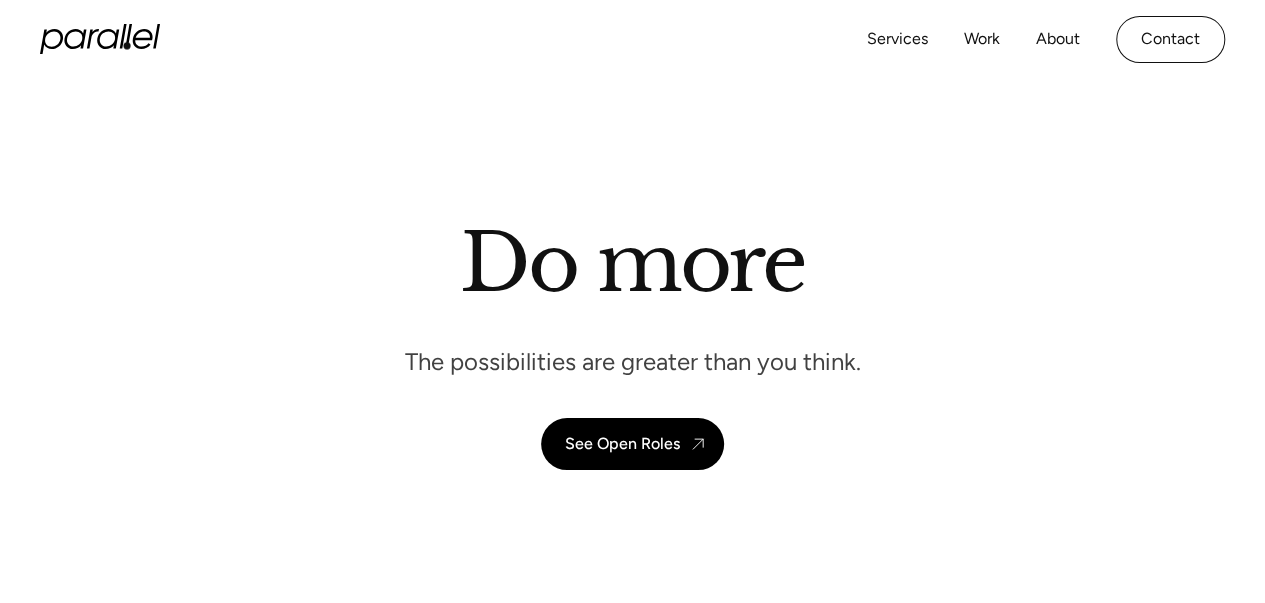 click 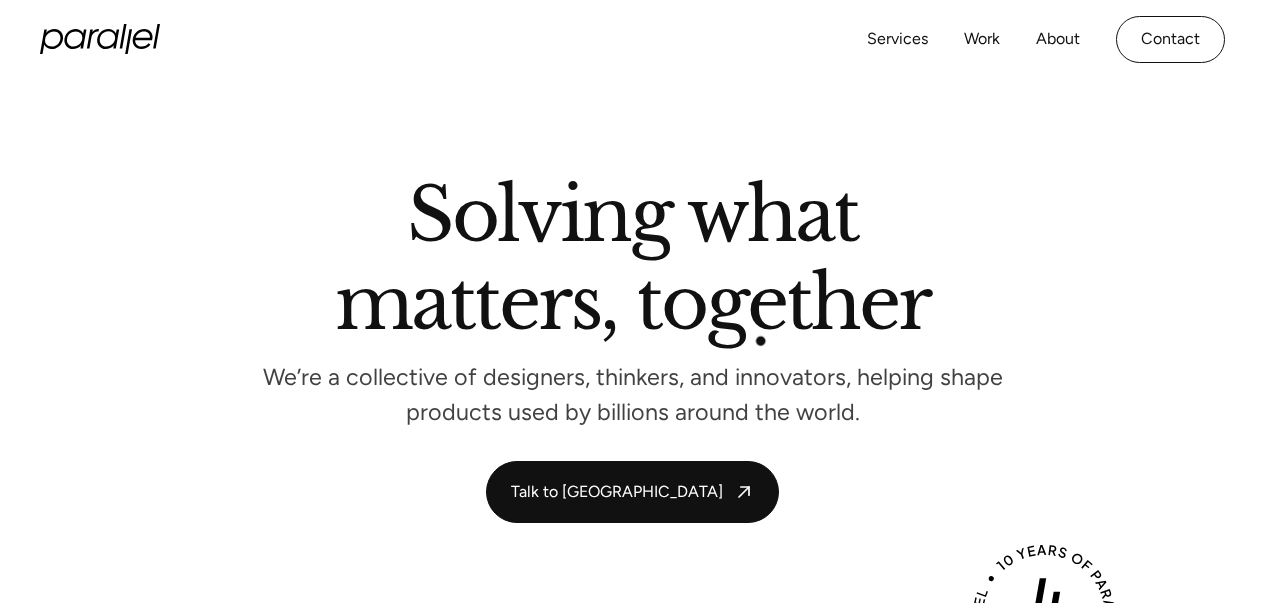 scroll, scrollTop: 0, scrollLeft: 0, axis: both 